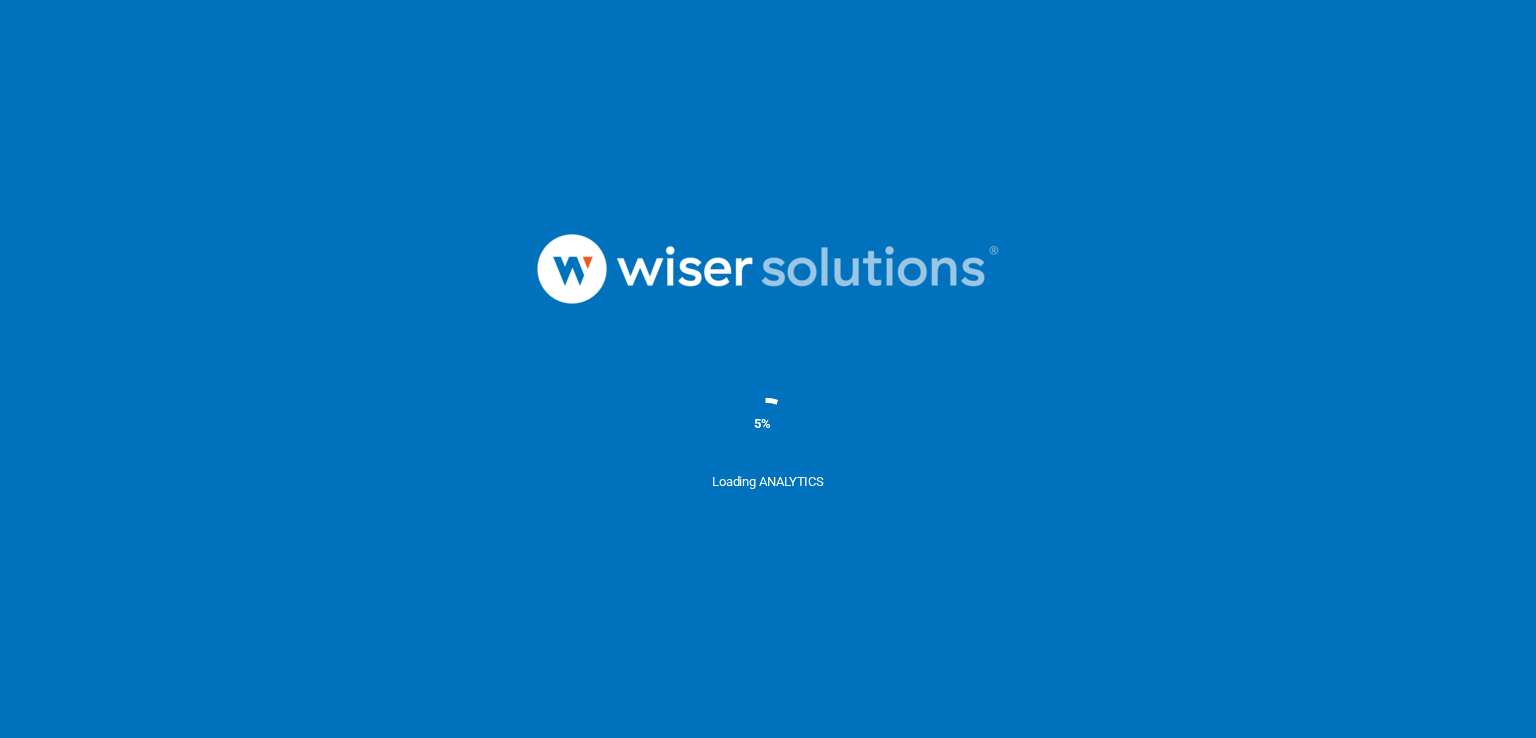 scroll, scrollTop: 0, scrollLeft: 0, axis: both 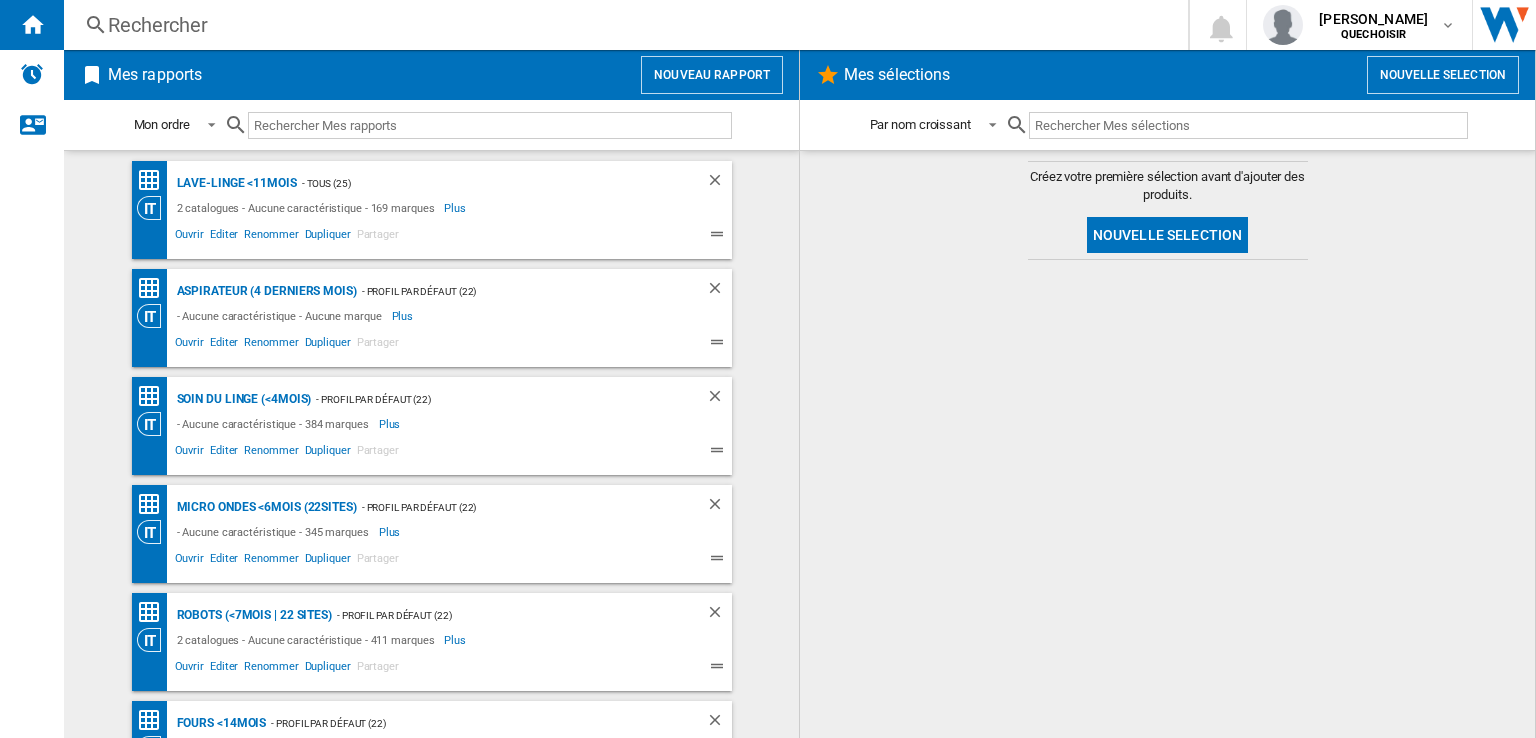 click on "Rechercher" at bounding box center [622, 25] 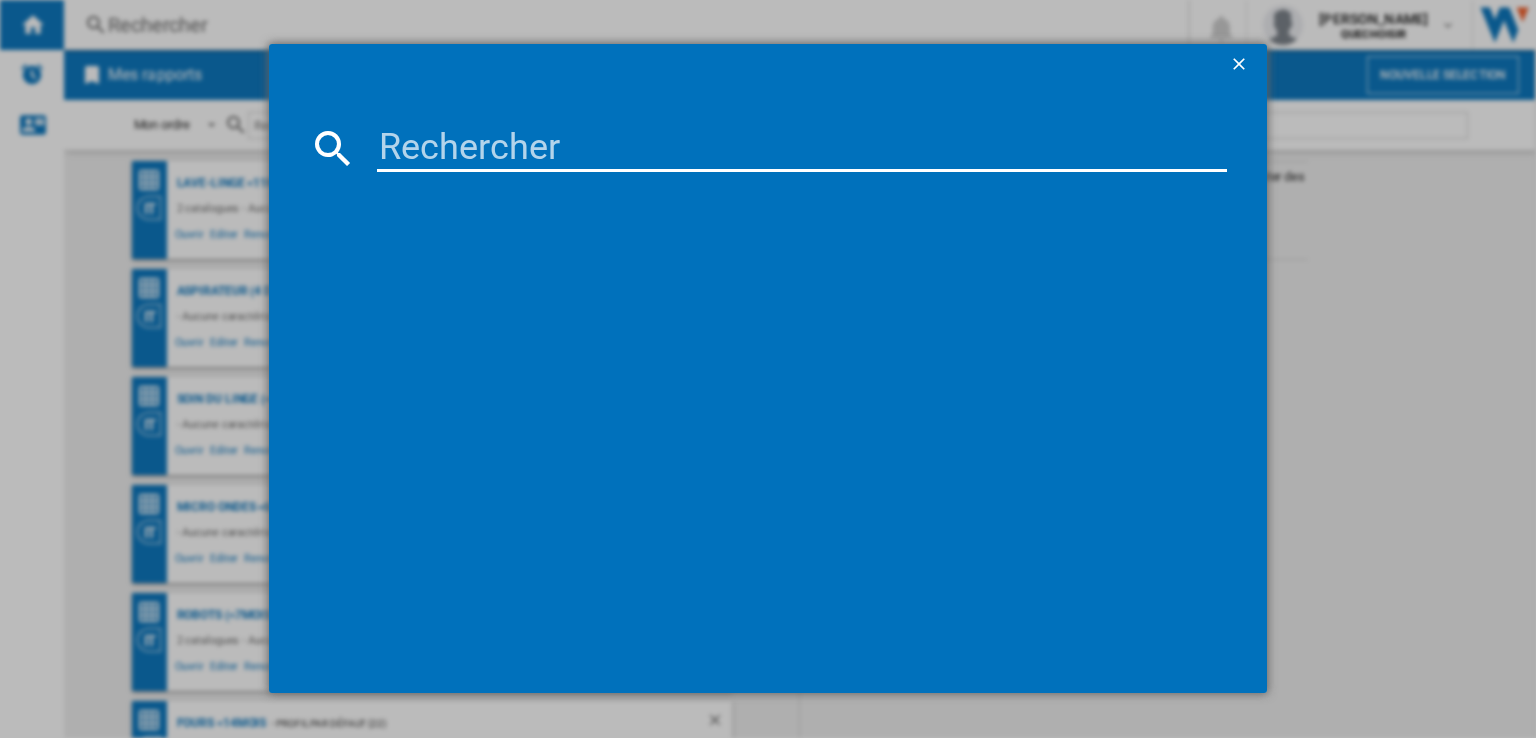 click at bounding box center (802, 148) 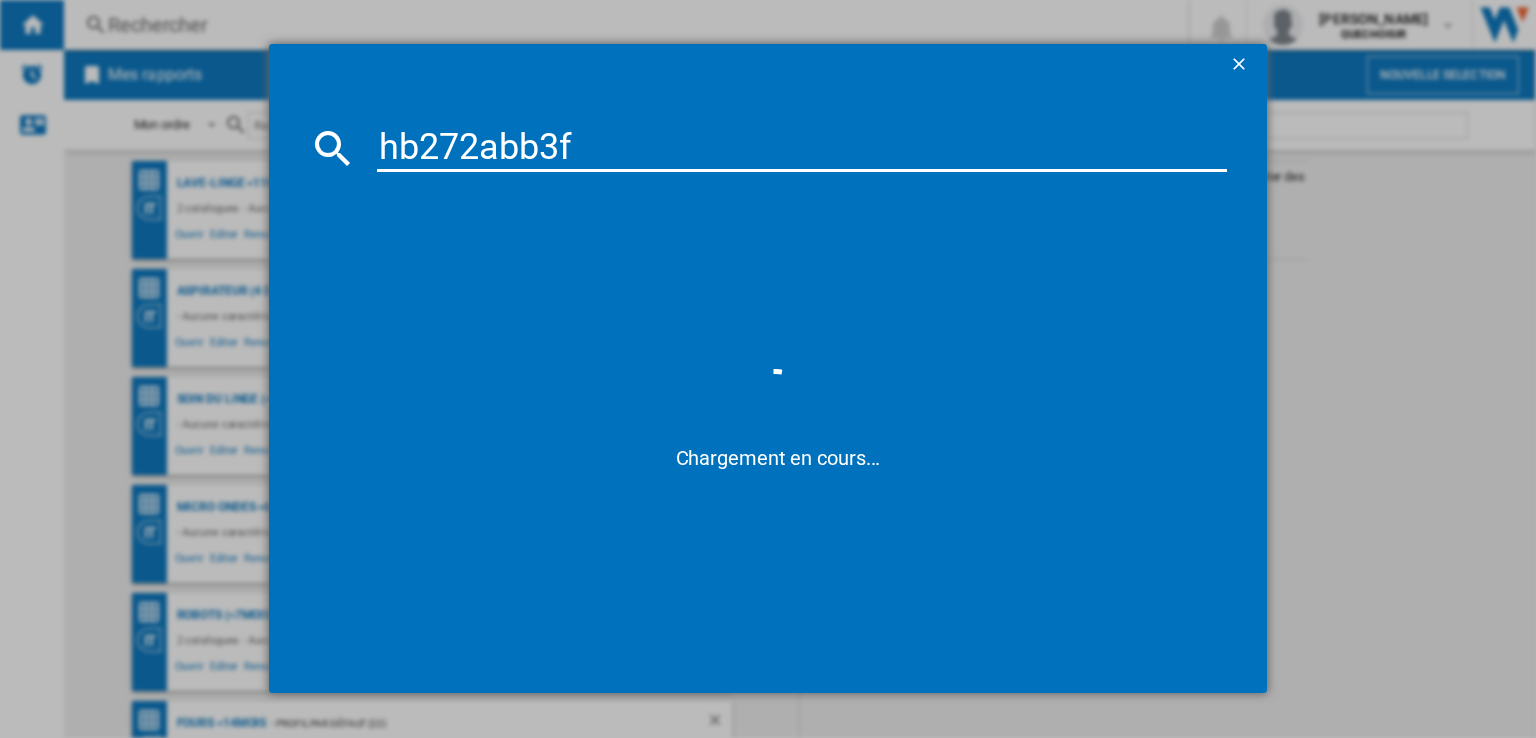 type on "hb272abb3" 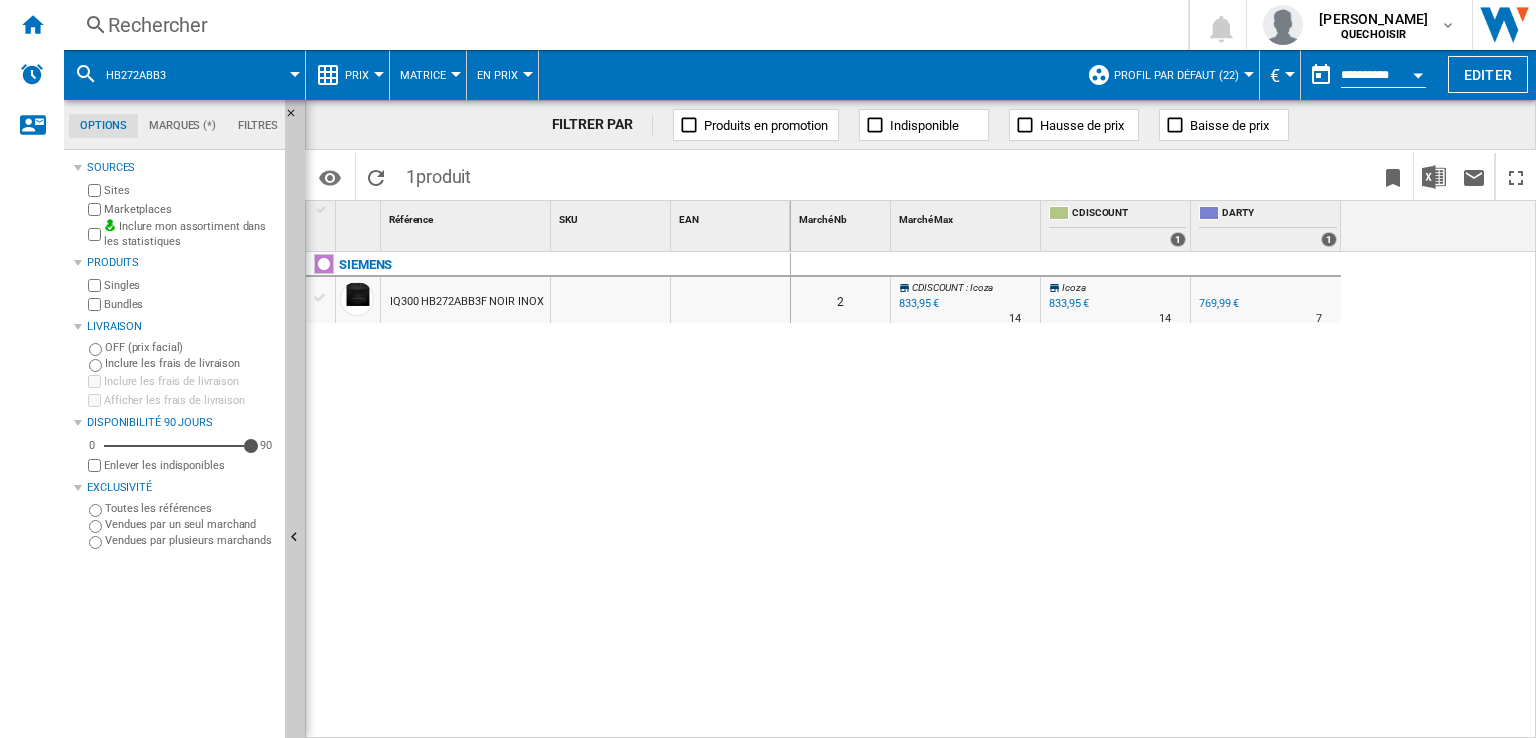 click on "Marketplaces" at bounding box center (180, 209) 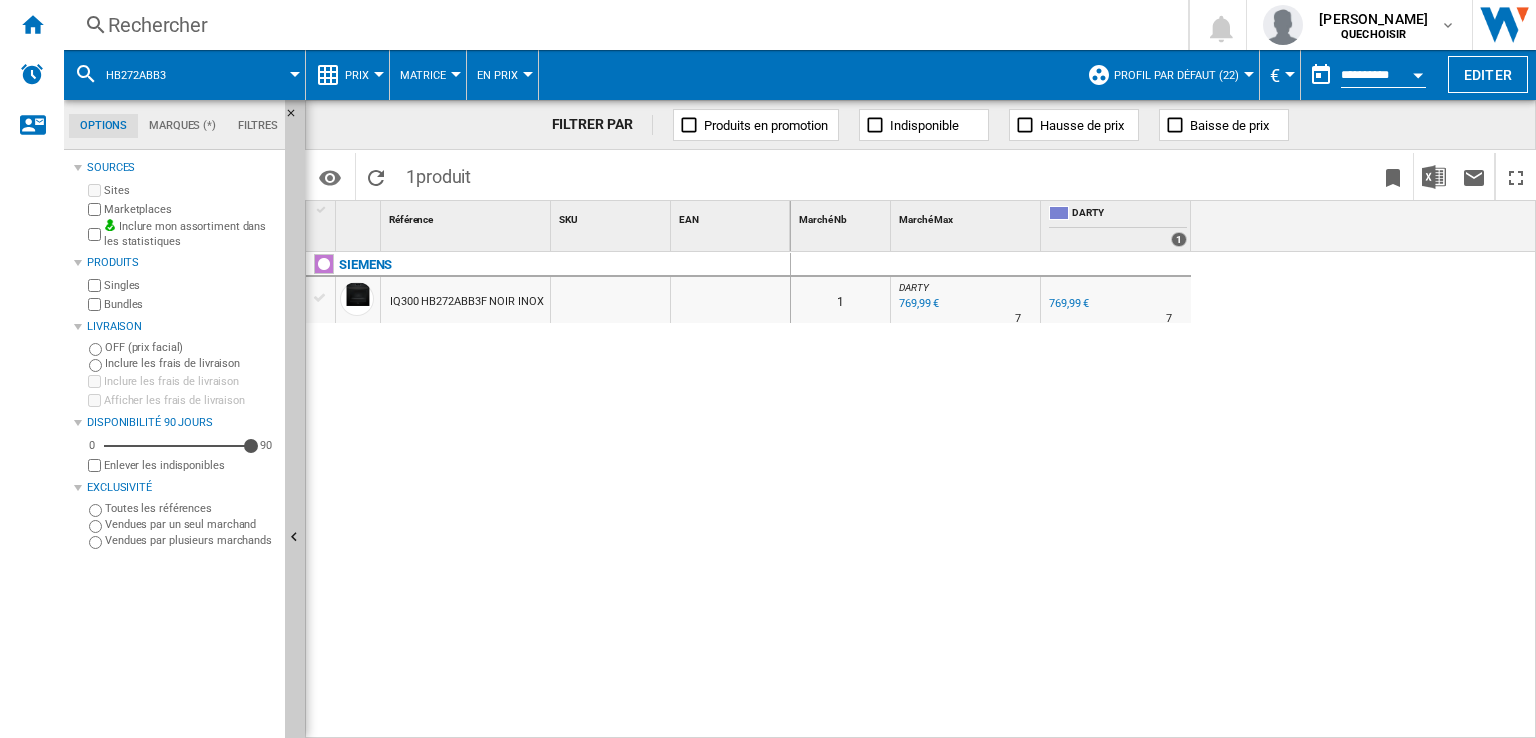 click on "Bundles" at bounding box center (190, 304) 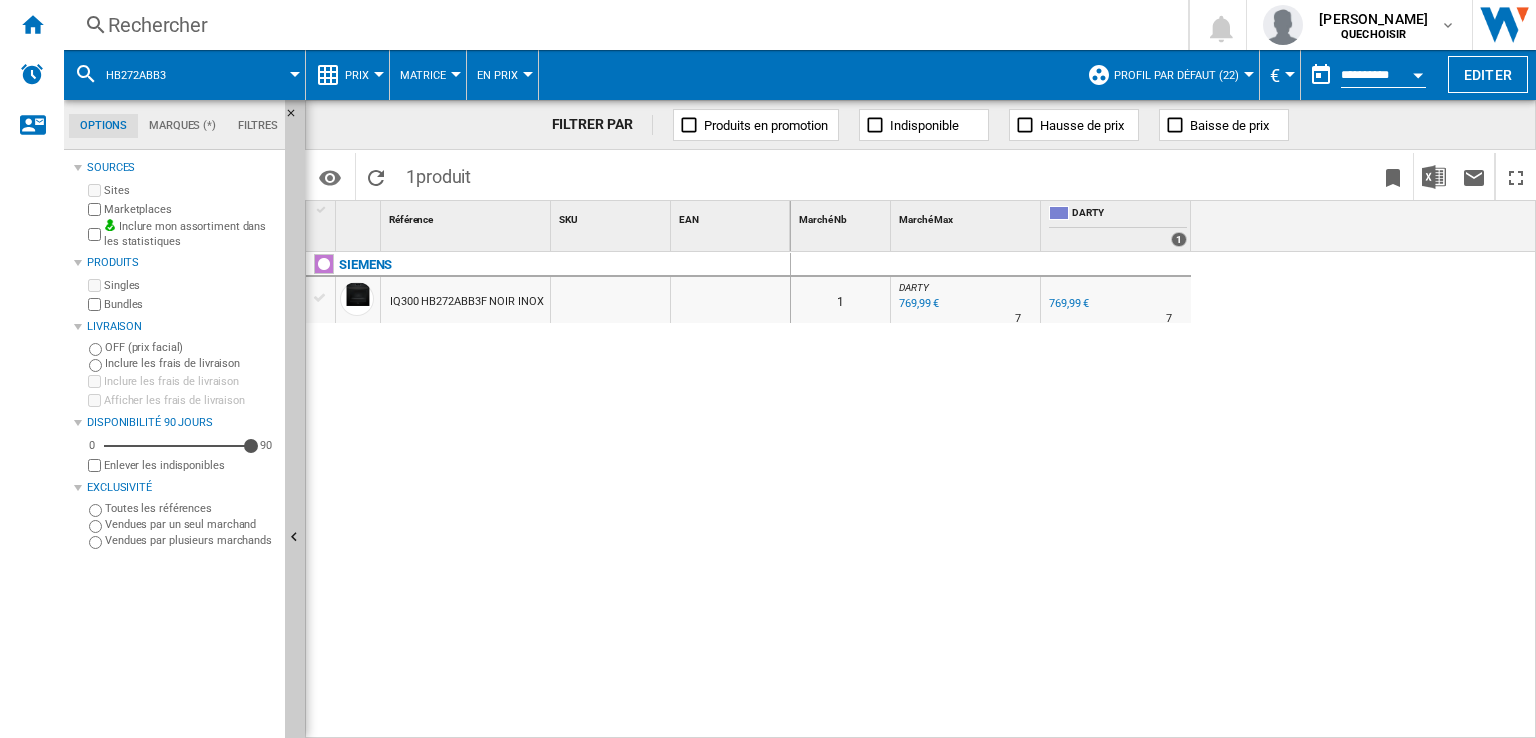 click on "IQ300 HB272ABB3F NOIR INOX" at bounding box center (466, 302) 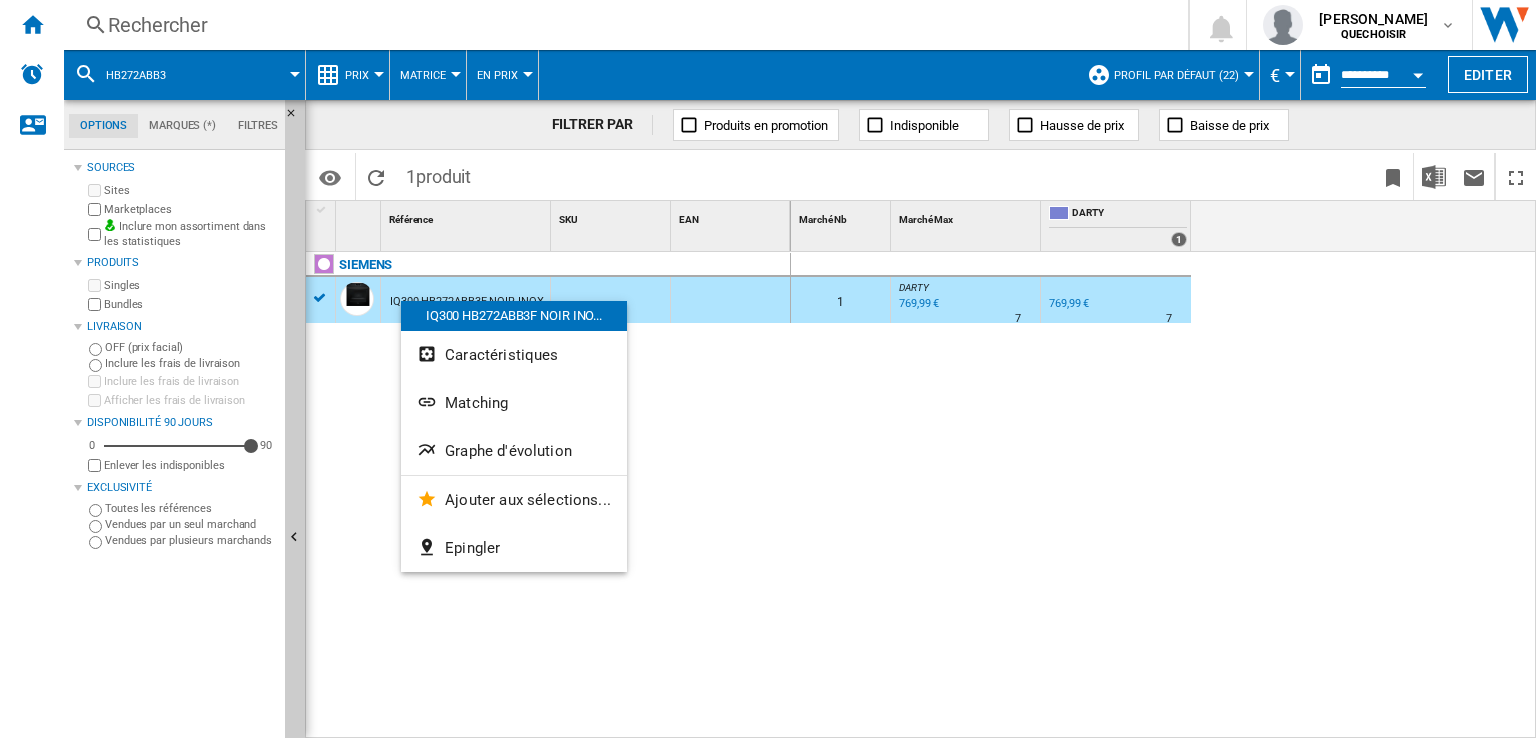 click at bounding box center [768, 369] 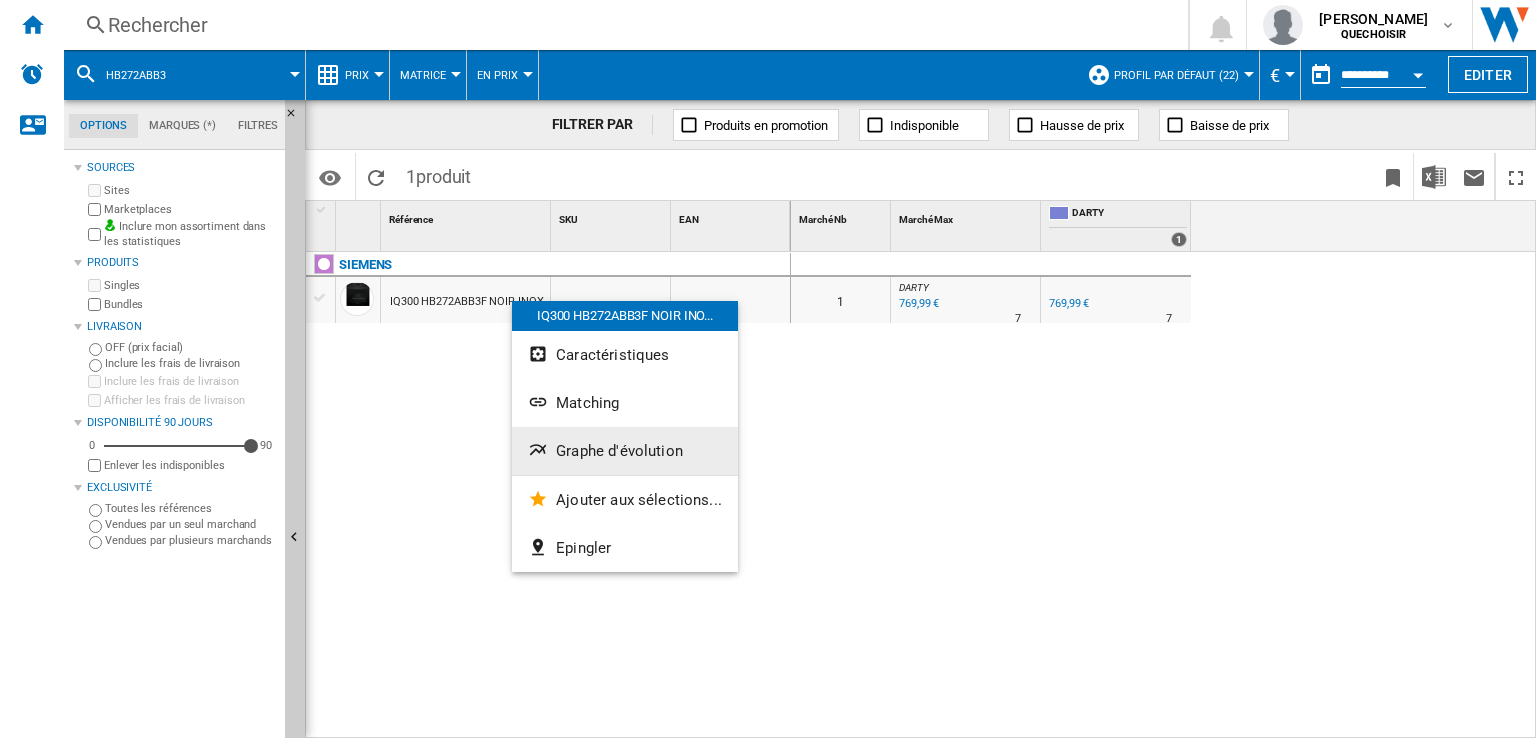 click on "Graphe d'évolution" at bounding box center (619, 451) 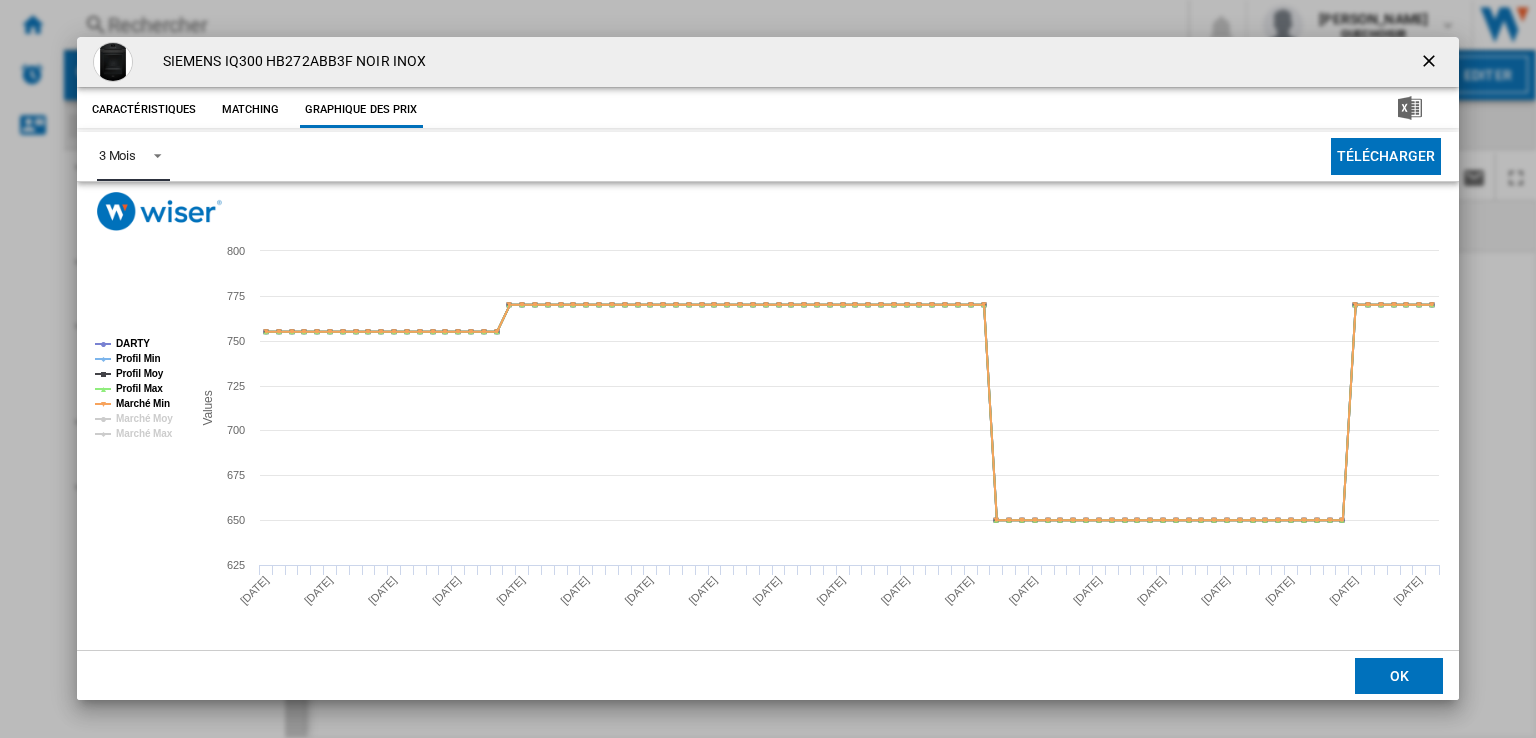 click on "3 Mois" at bounding box center (133, 156) 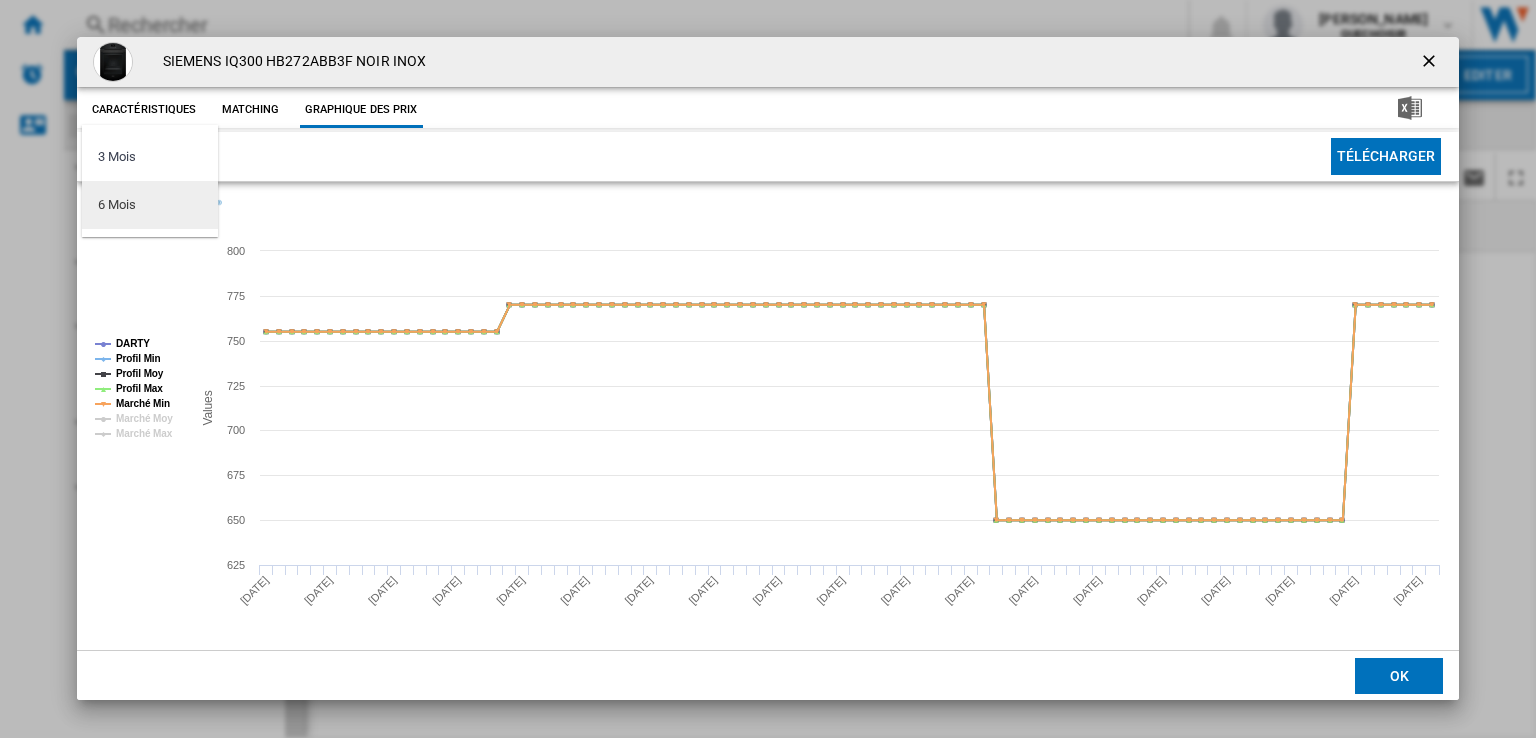 click on "6 Mois" at bounding box center [116, 205] 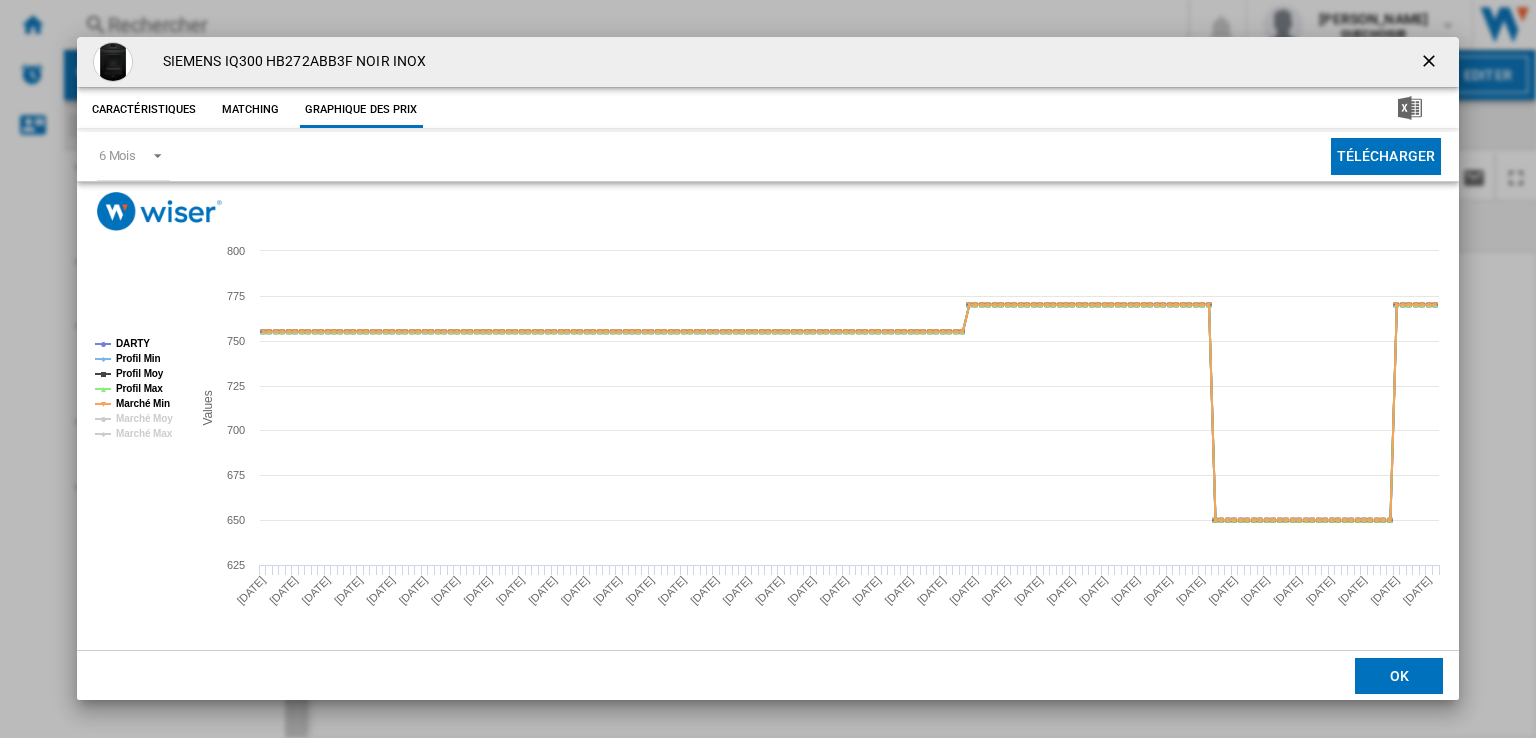 drag, startPoint x: 1424, startPoint y: 55, endPoint x: 1339, endPoint y: 89, distance: 91.5478 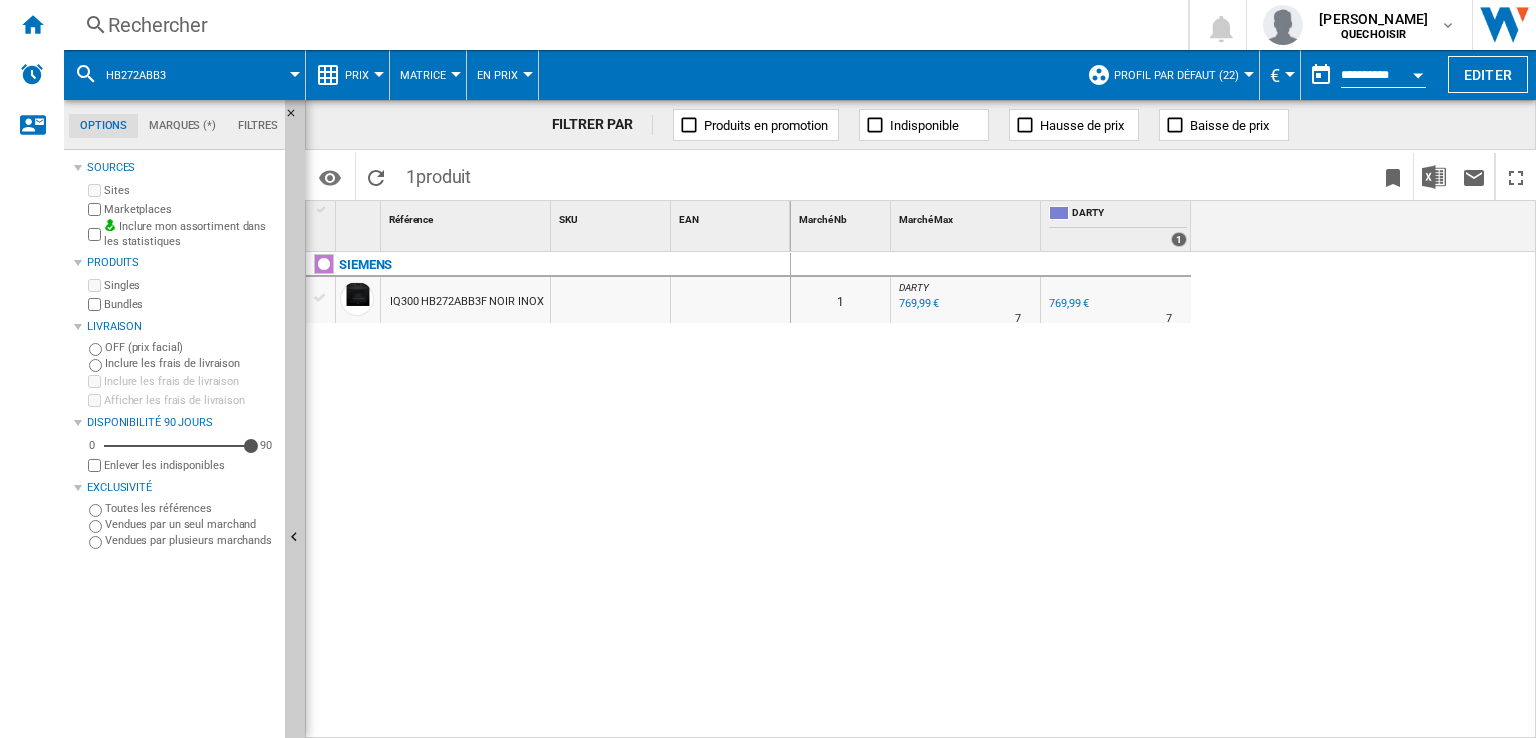 click on "Rechercher" at bounding box center (622, 25) 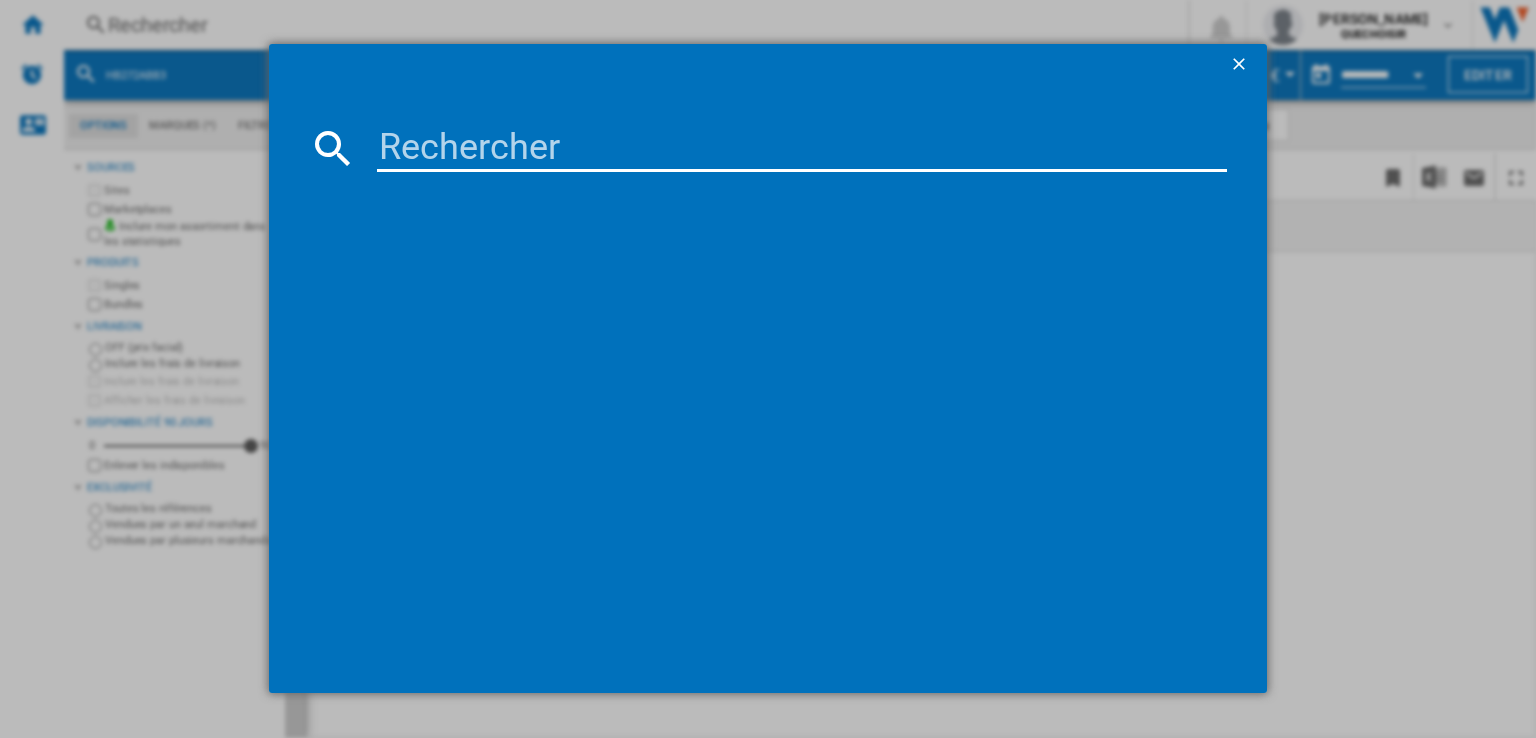 type on "HB578HBS7" 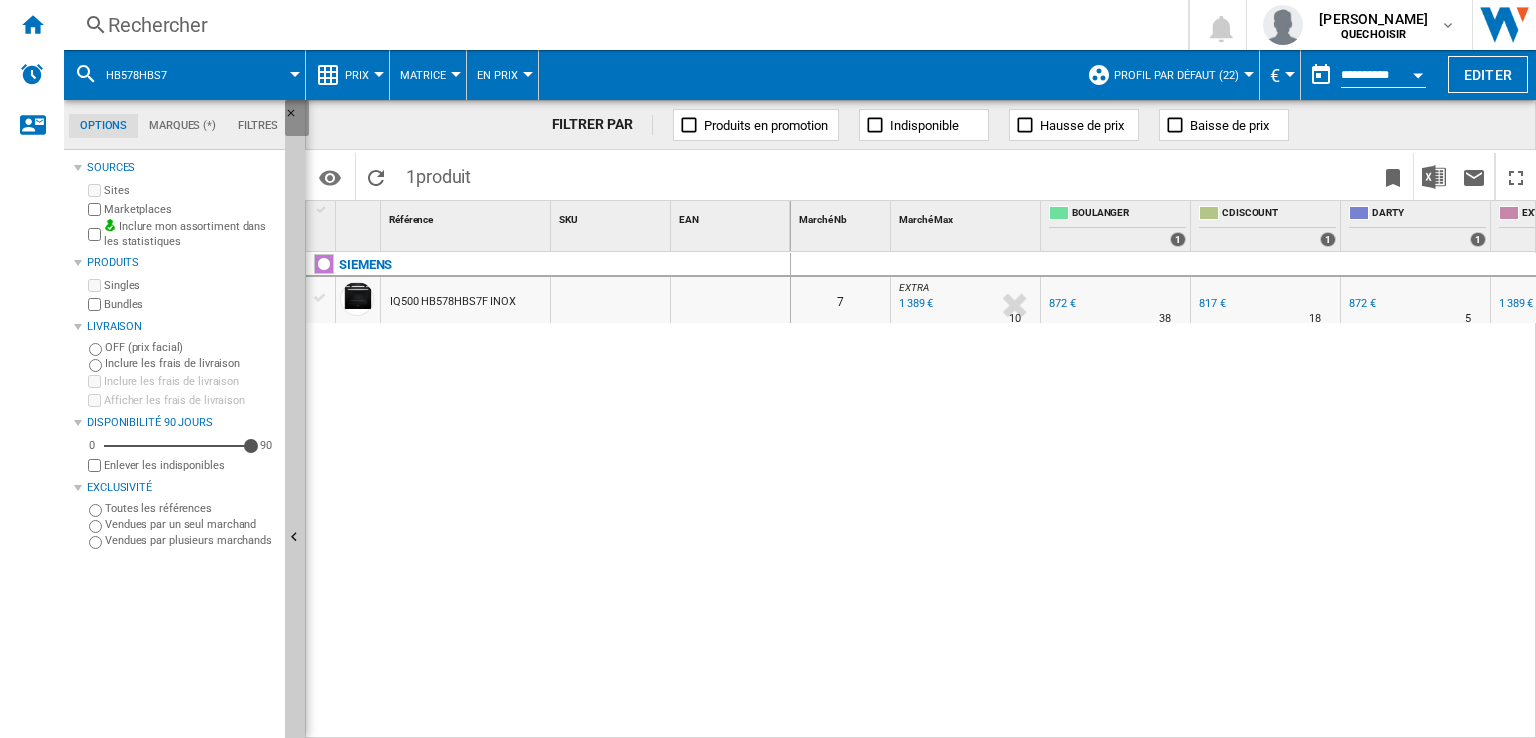 click at bounding box center [297, 119] 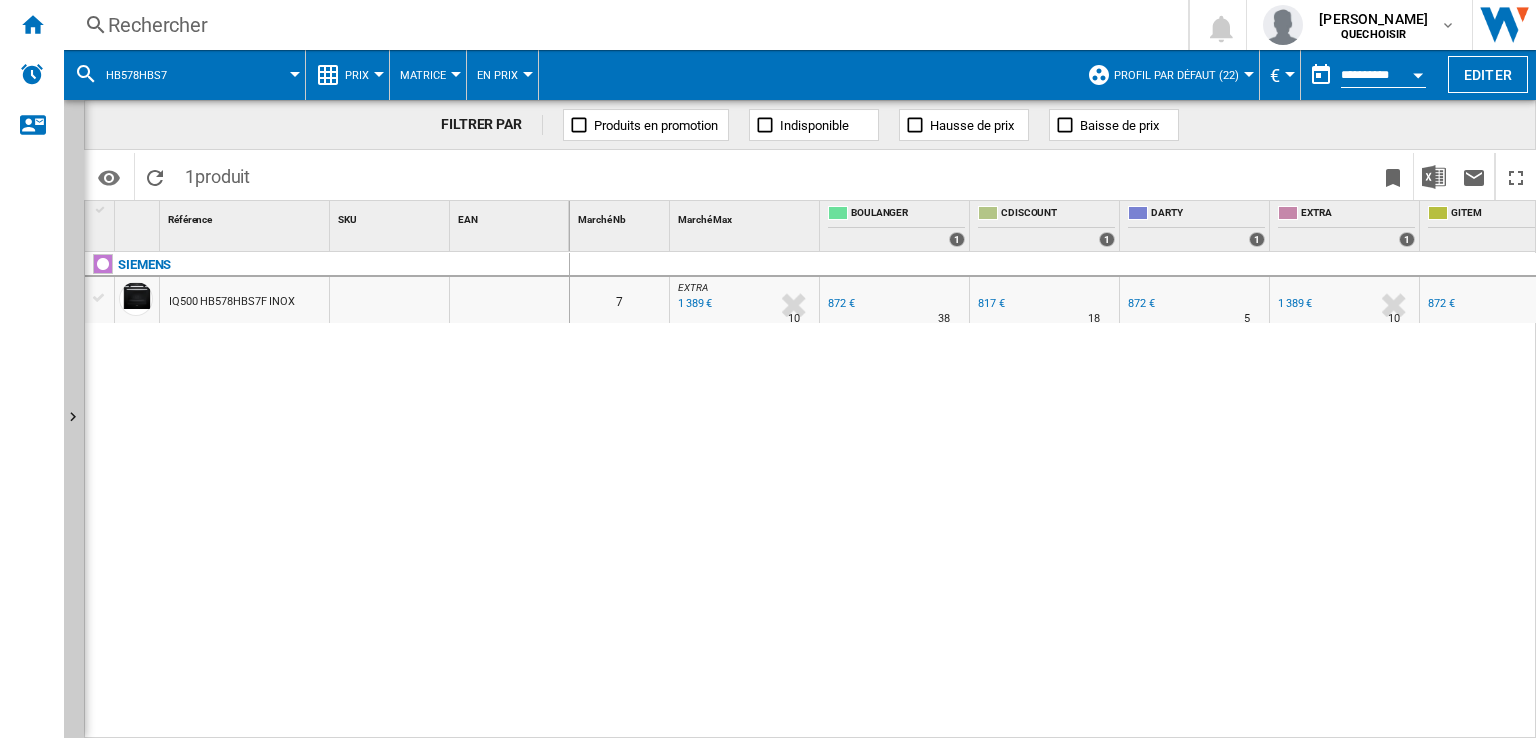 click on "872 €" at bounding box center (1141, 303) 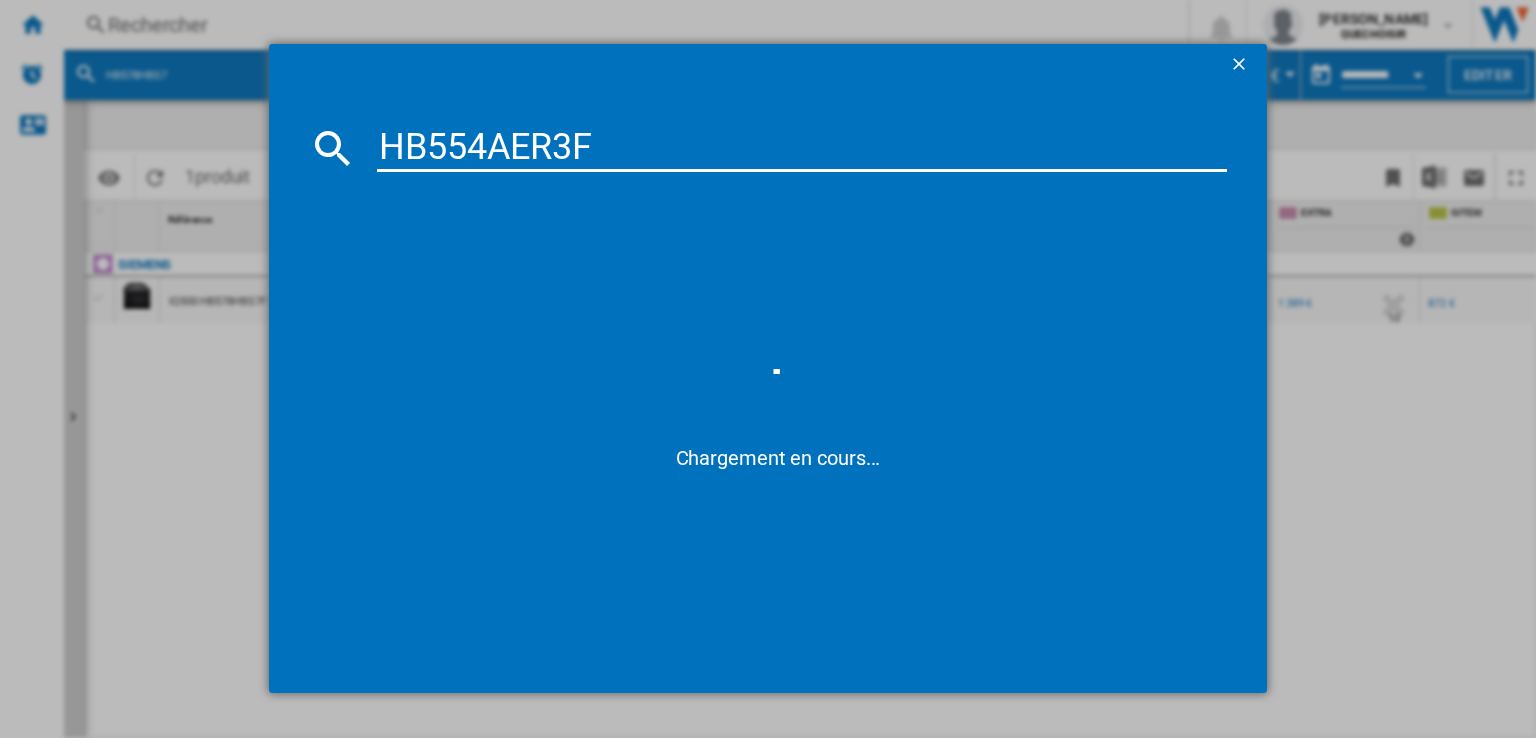 type on "HB554AER3" 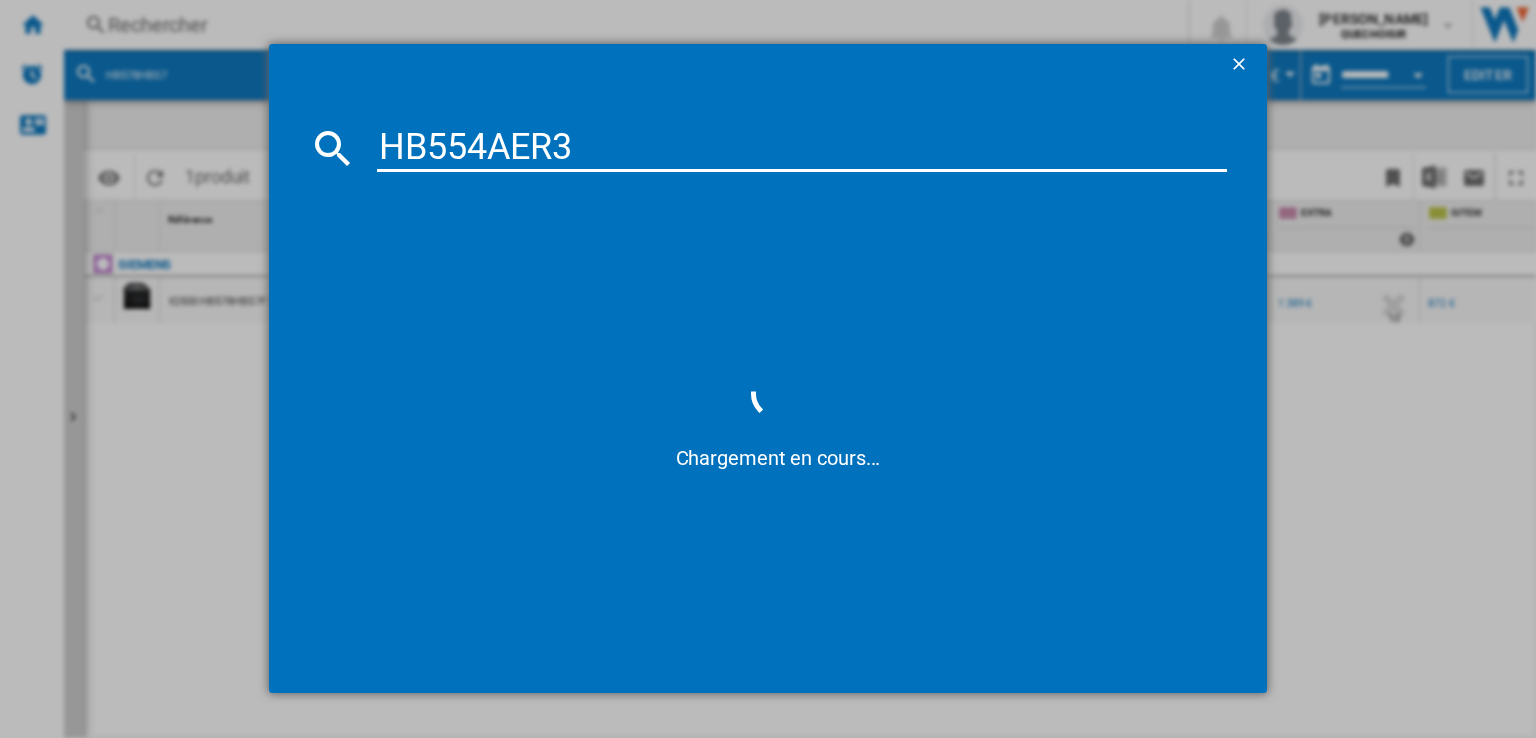 click on "HB554AER3" at bounding box center (802, 148) 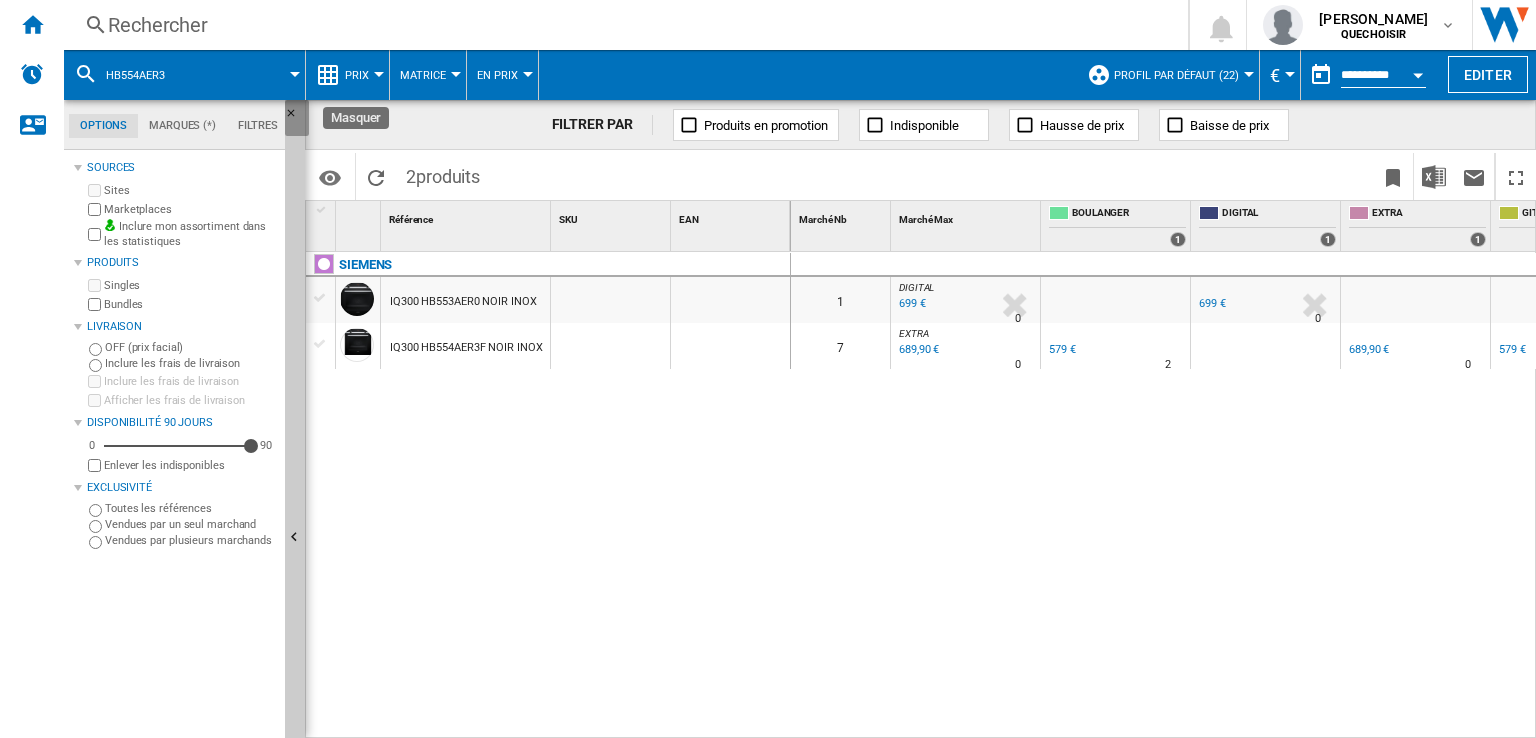 click at bounding box center (297, 119) 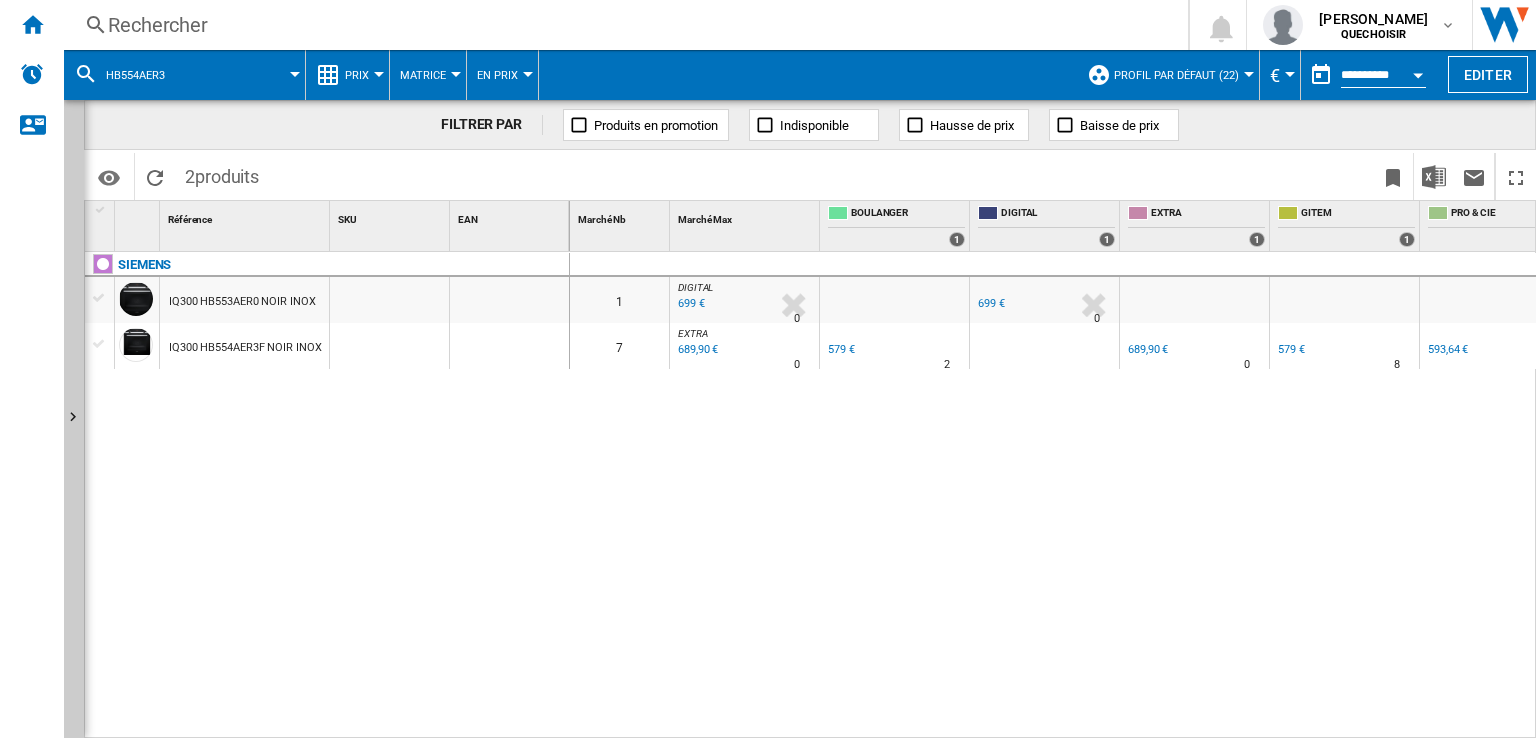 click on "579 €" at bounding box center [841, 349] 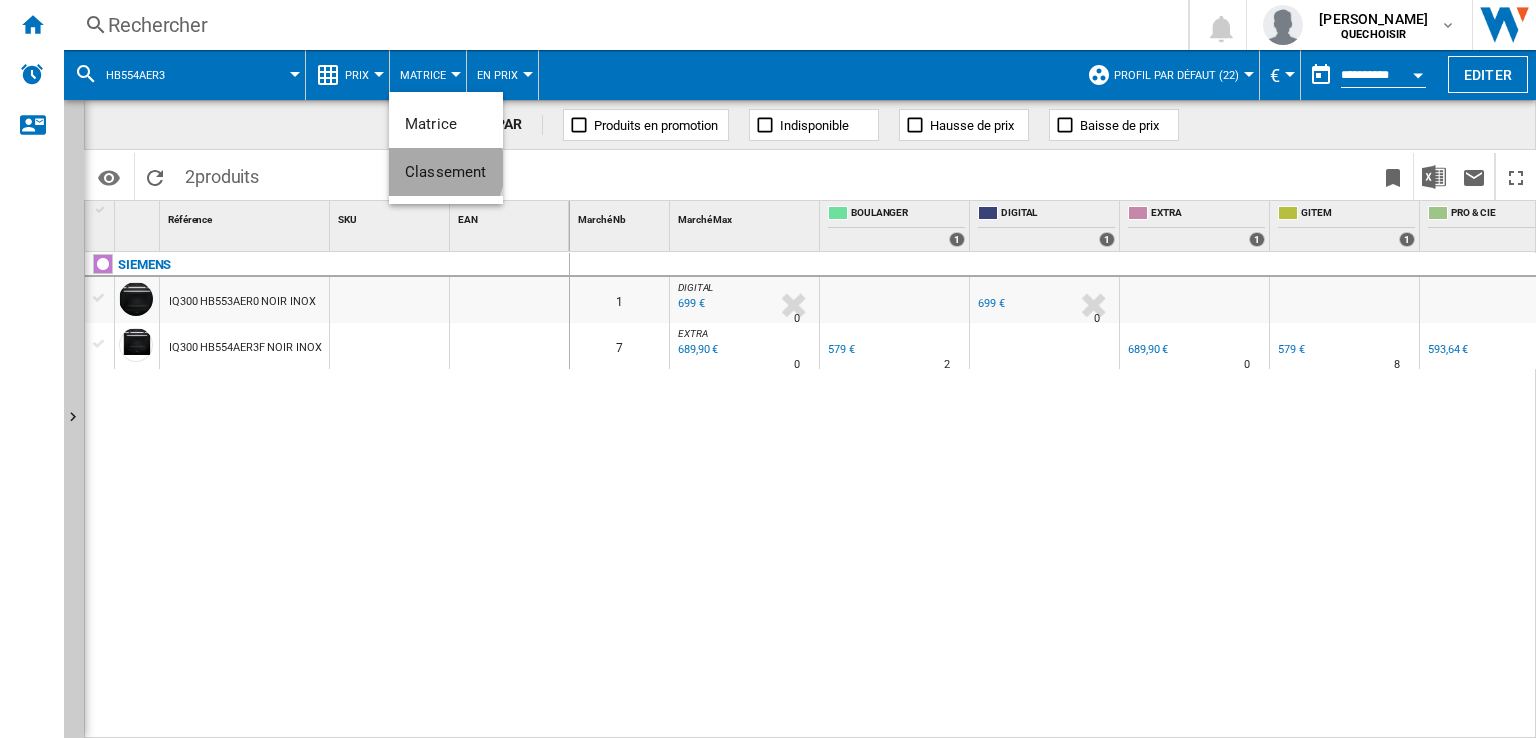 click on "Classement" at bounding box center (446, 172) 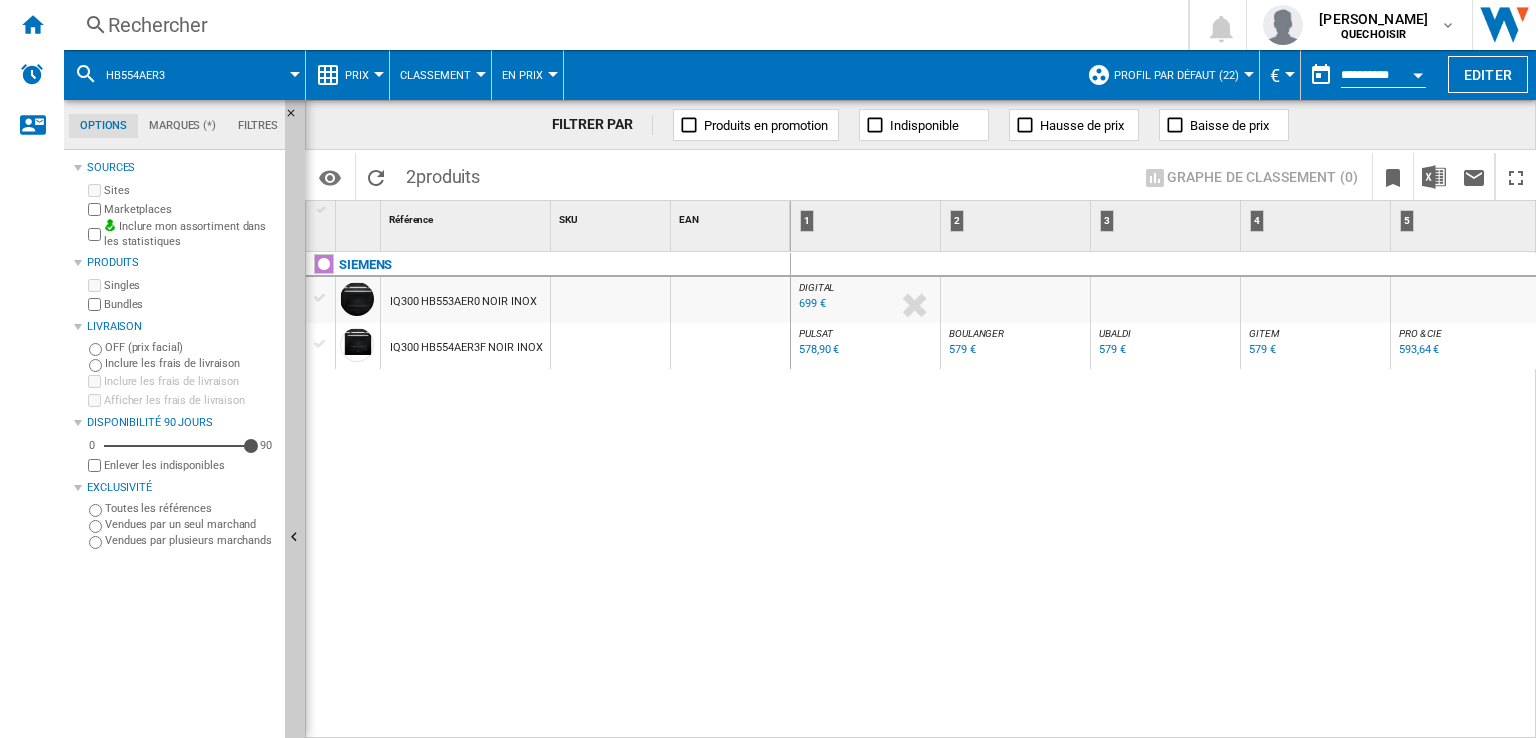 click on "BOULANGER" at bounding box center [976, 333] 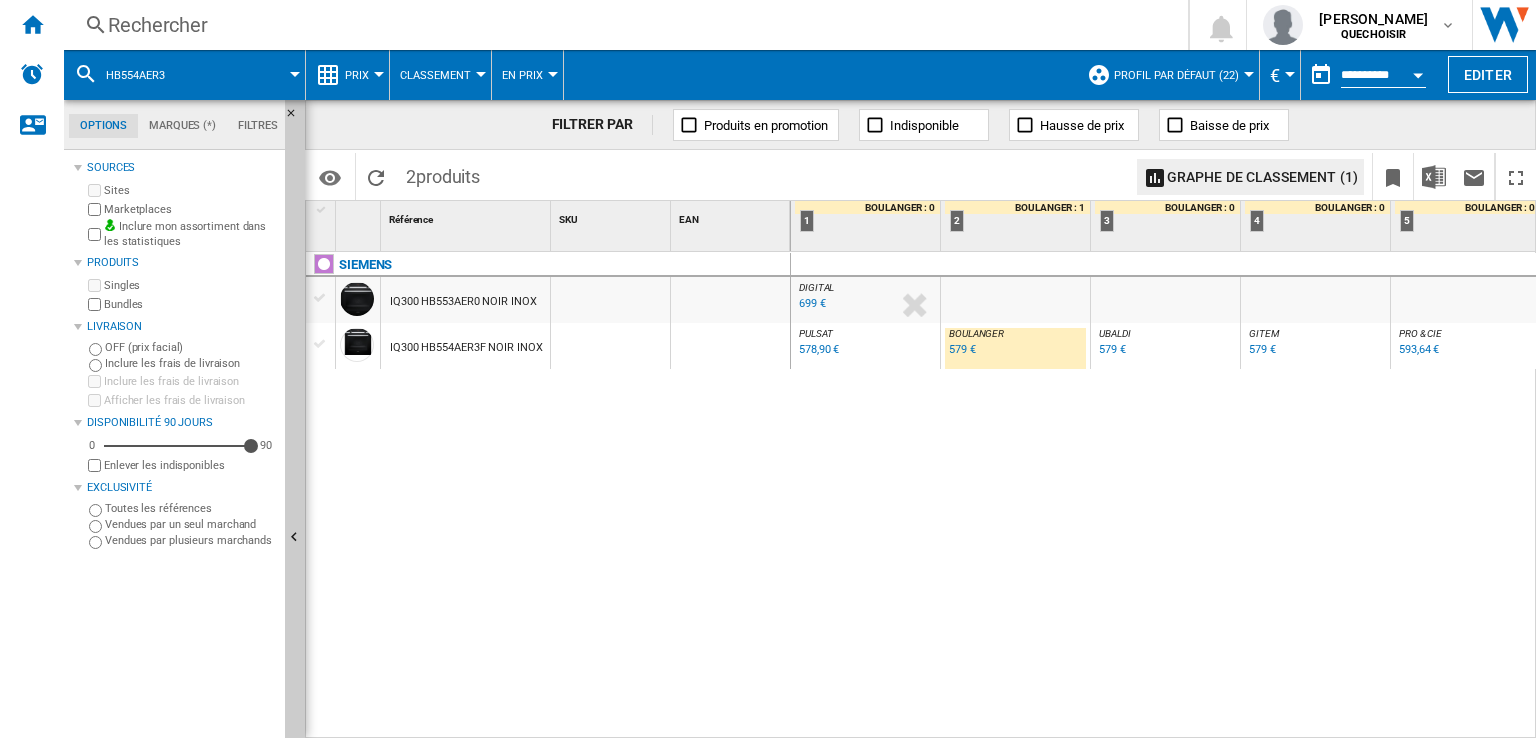 scroll, scrollTop: 0, scrollLeft: 153, axis: horizontal 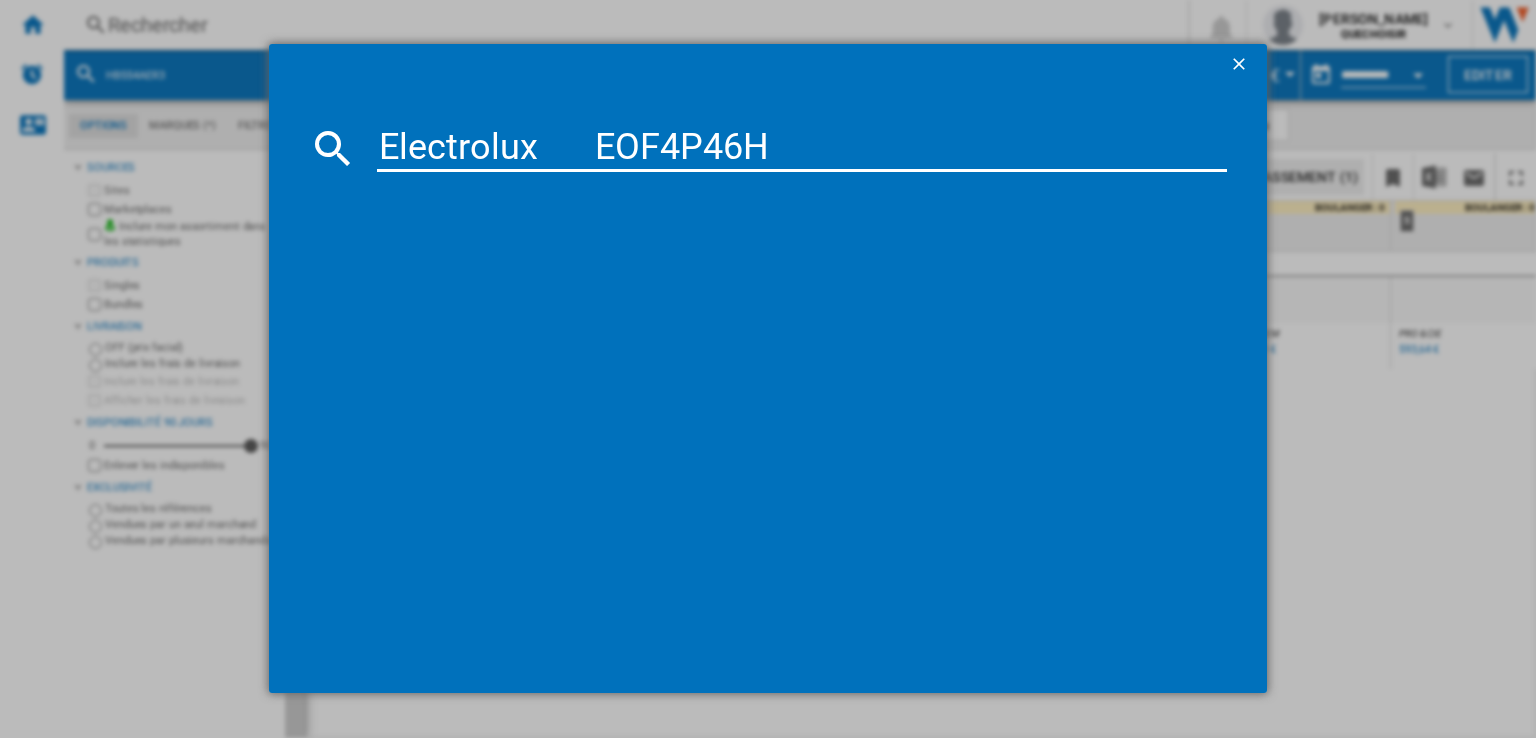 type on "Electrolux	EOF4P46H" 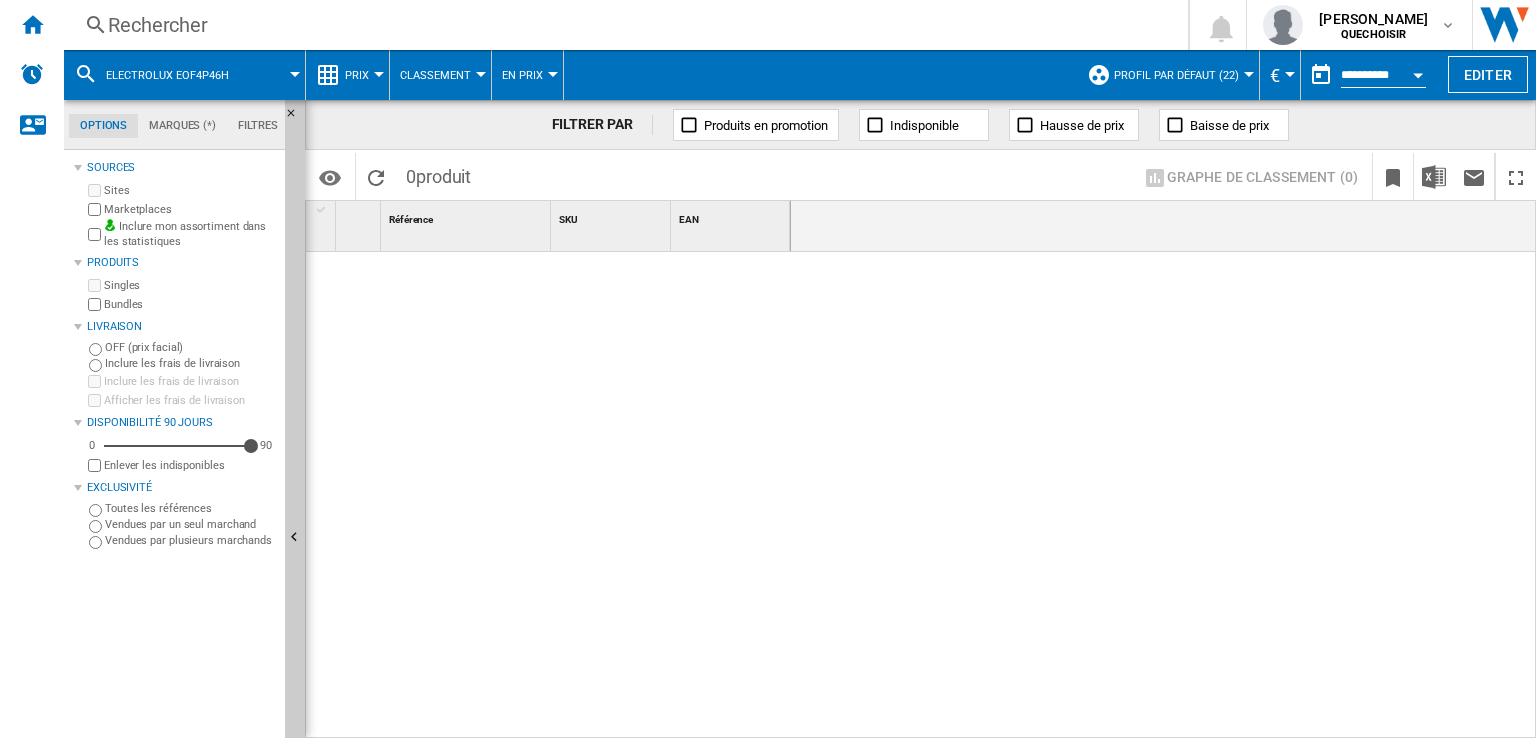click on "Rechercher" at bounding box center (622, 25) 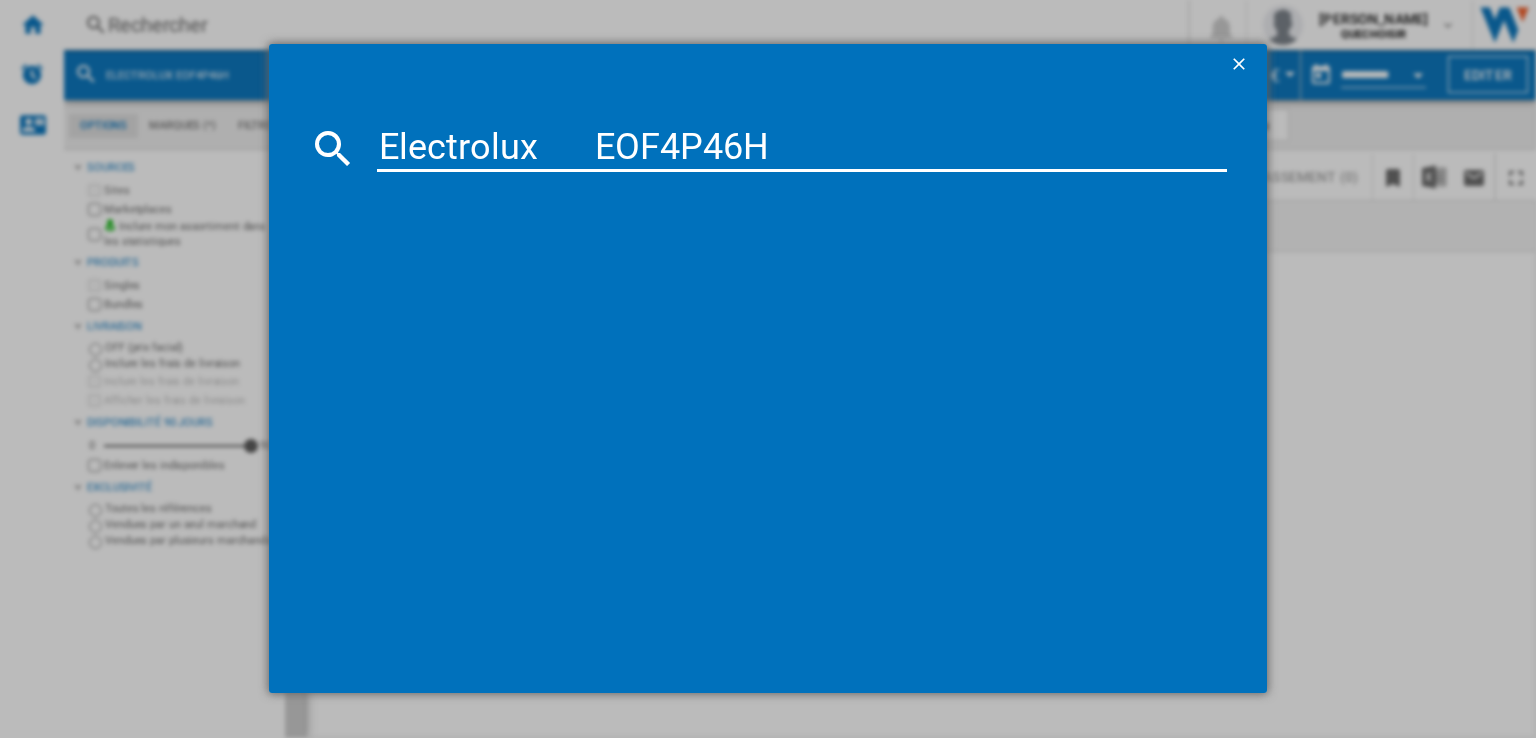 drag, startPoint x: 537, startPoint y: 147, endPoint x: 588, endPoint y: 147, distance: 51 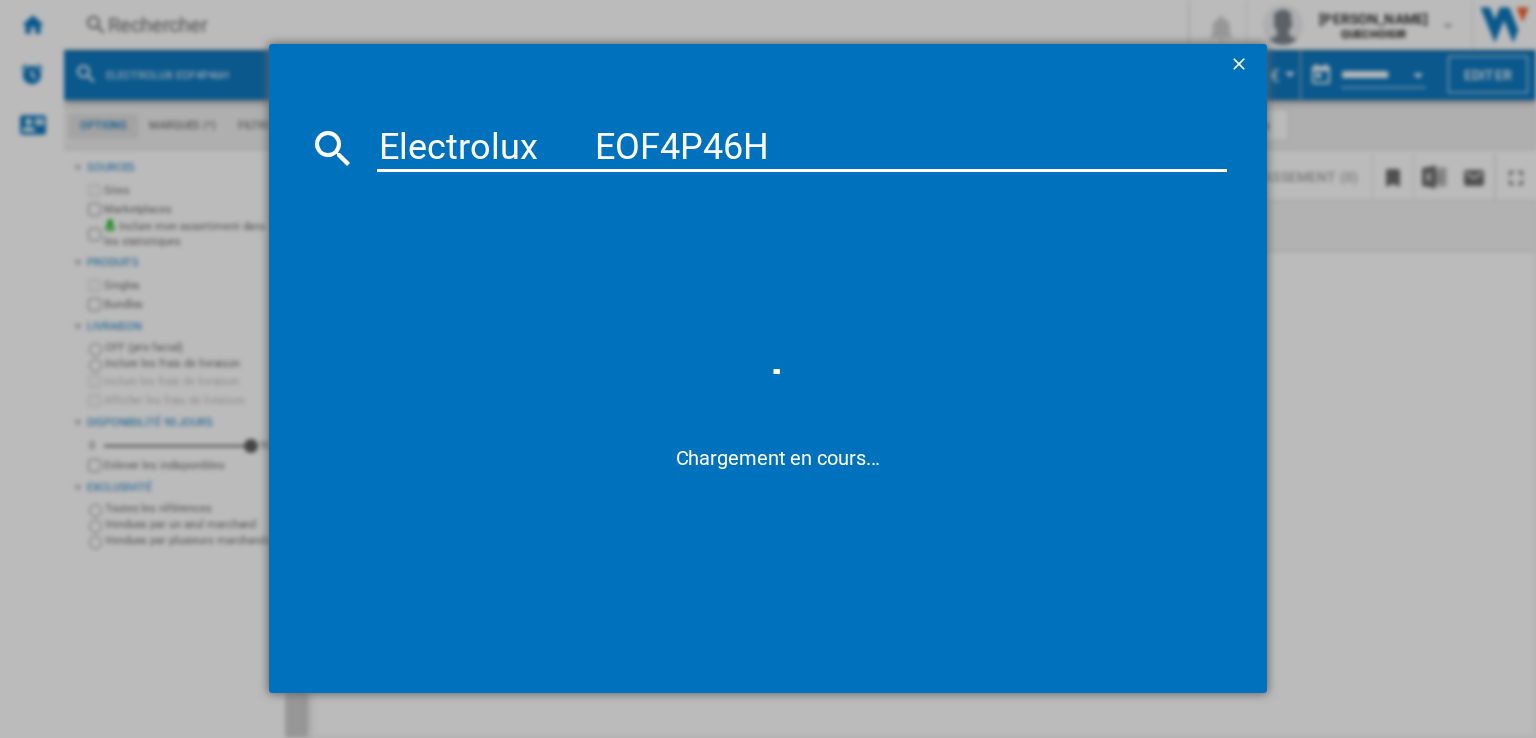 type on "Electrolux EOF4P46H" 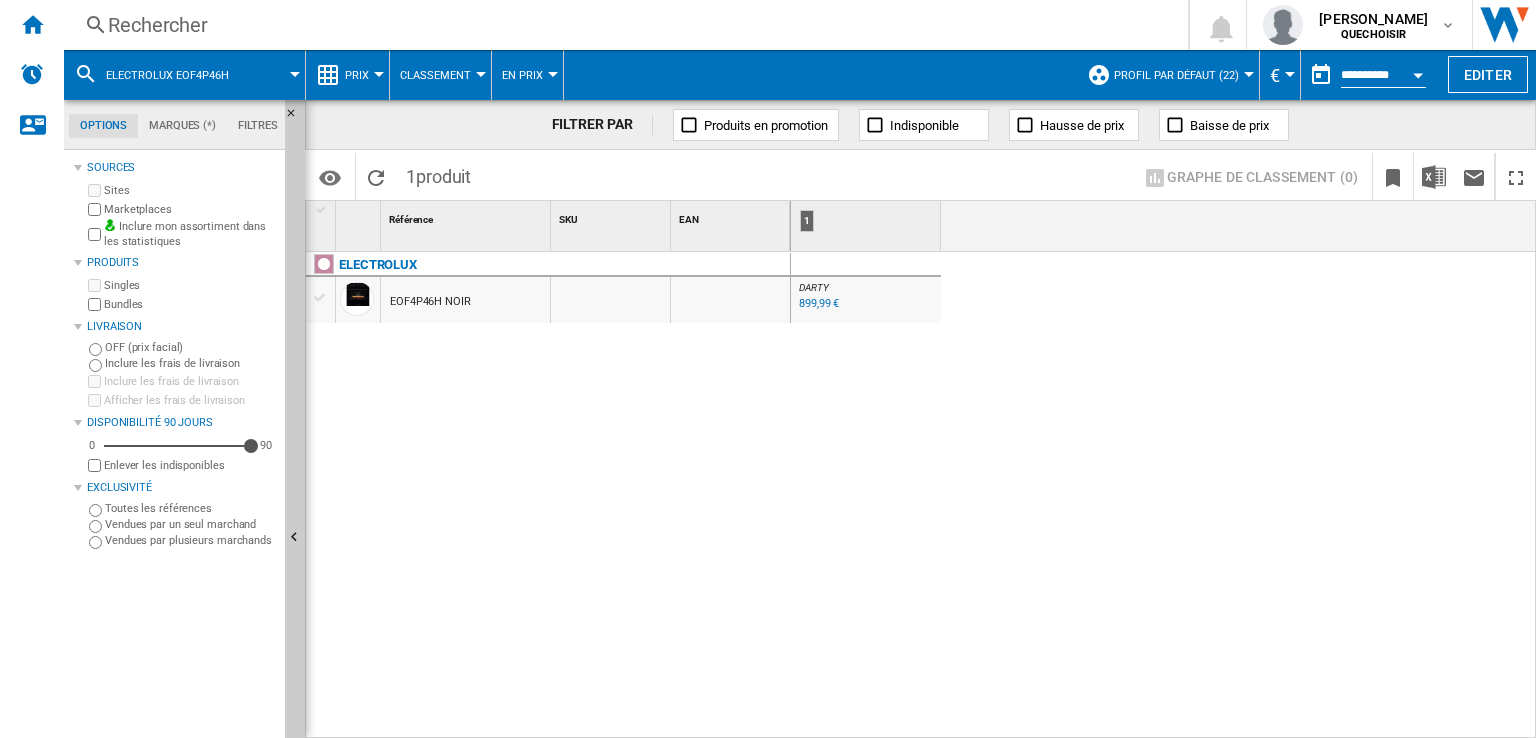 click on "899,99 €" at bounding box center [819, 303] 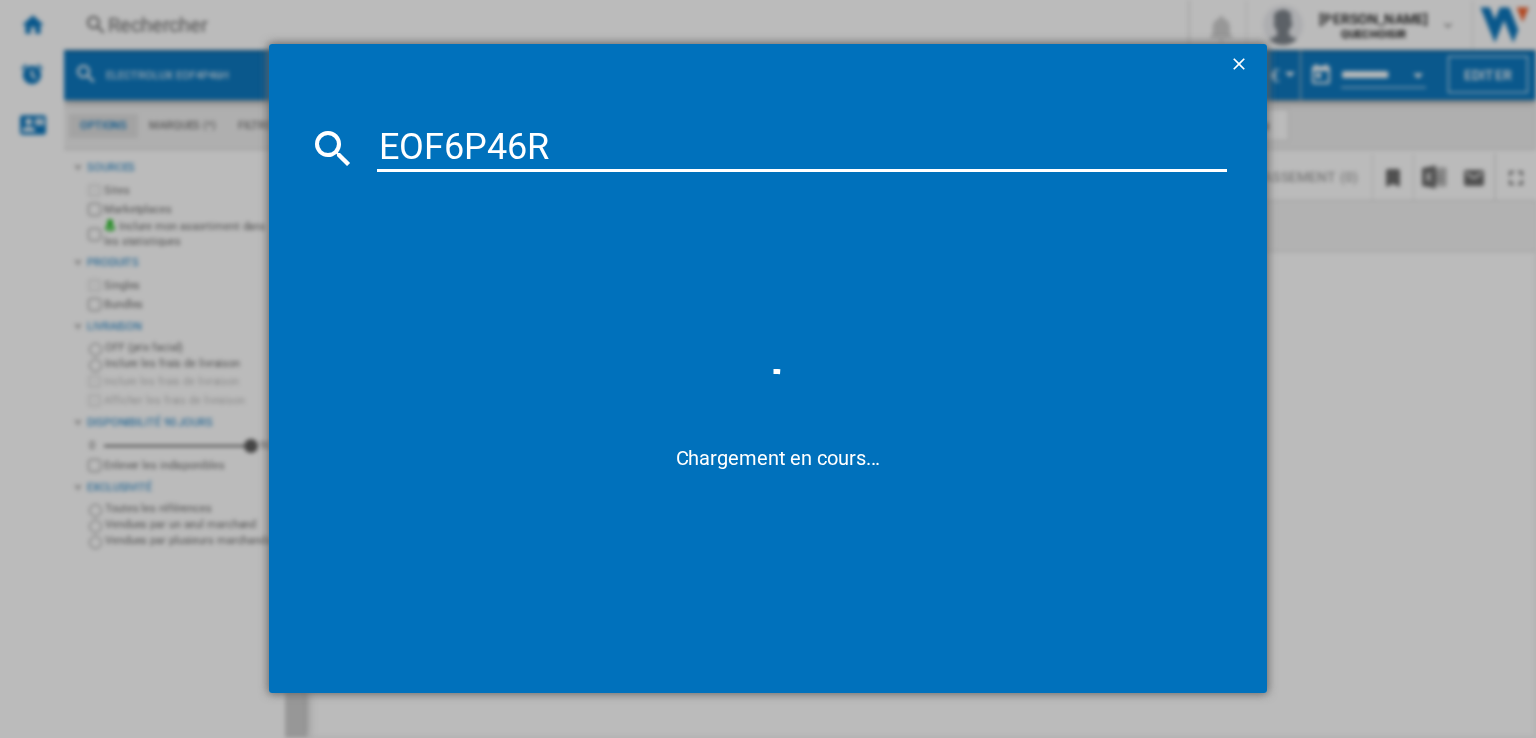 type on "EOF6P46" 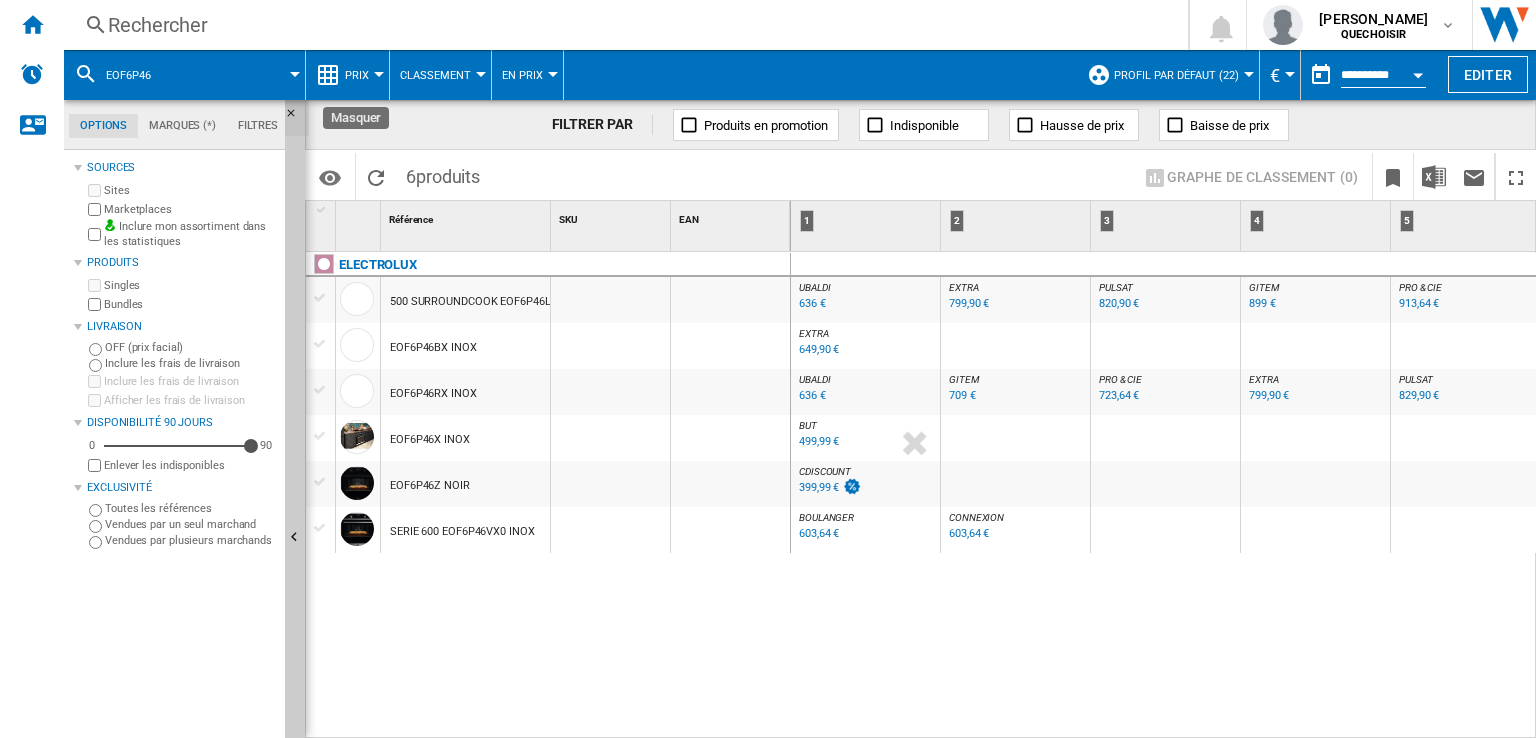 click at bounding box center (297, 119) 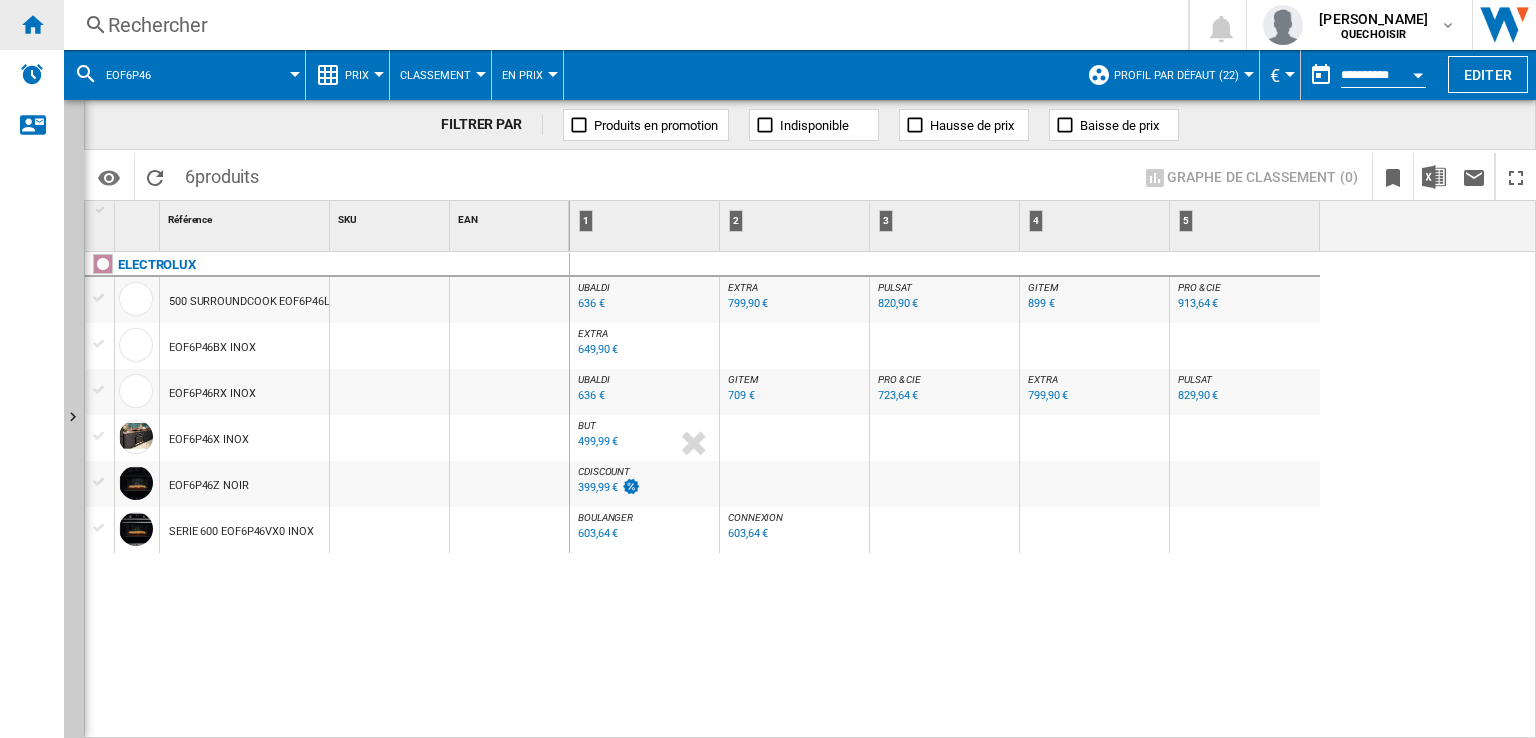 click at bounding box center (32, 25) 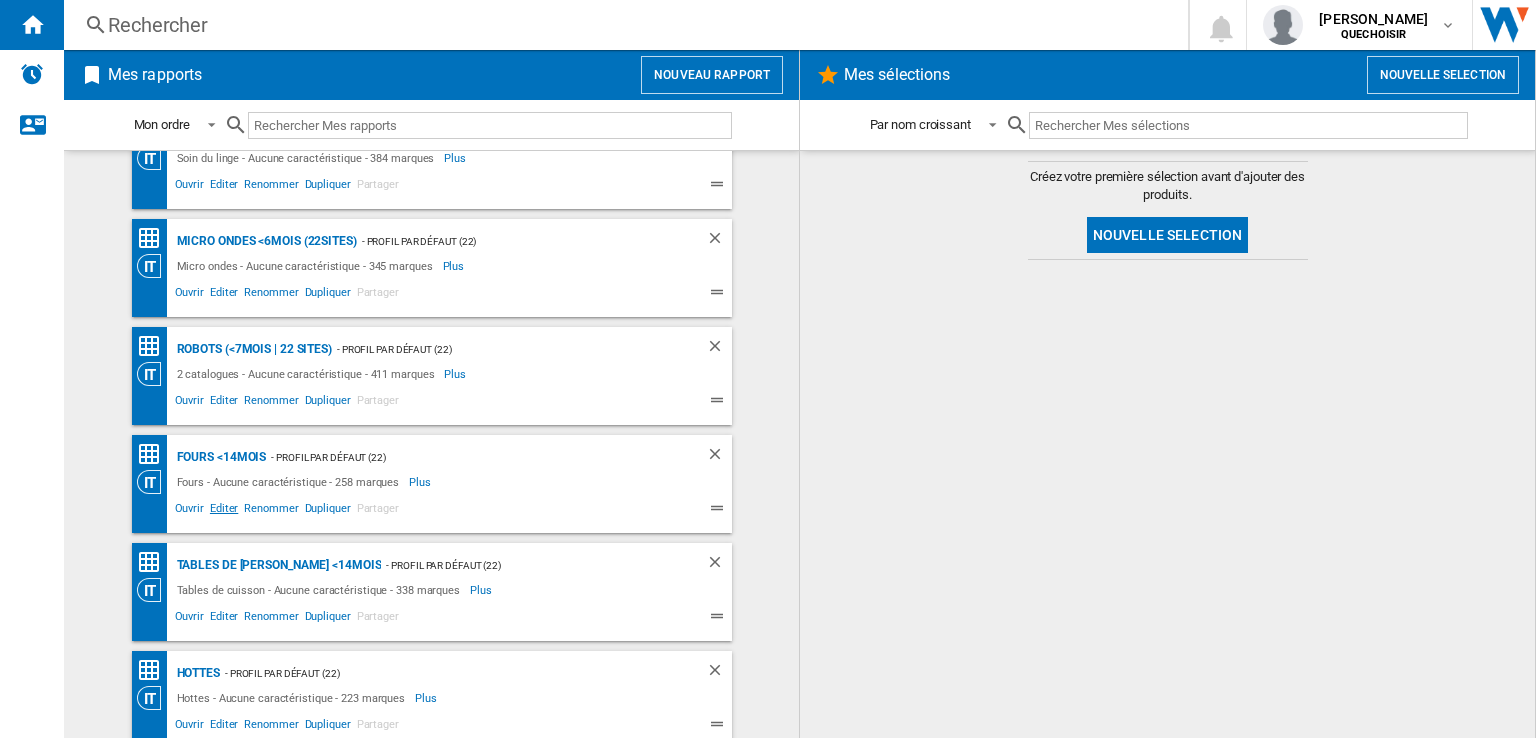 scroll, scrollTop: 300, scrollLeft: 0, axis: vertical 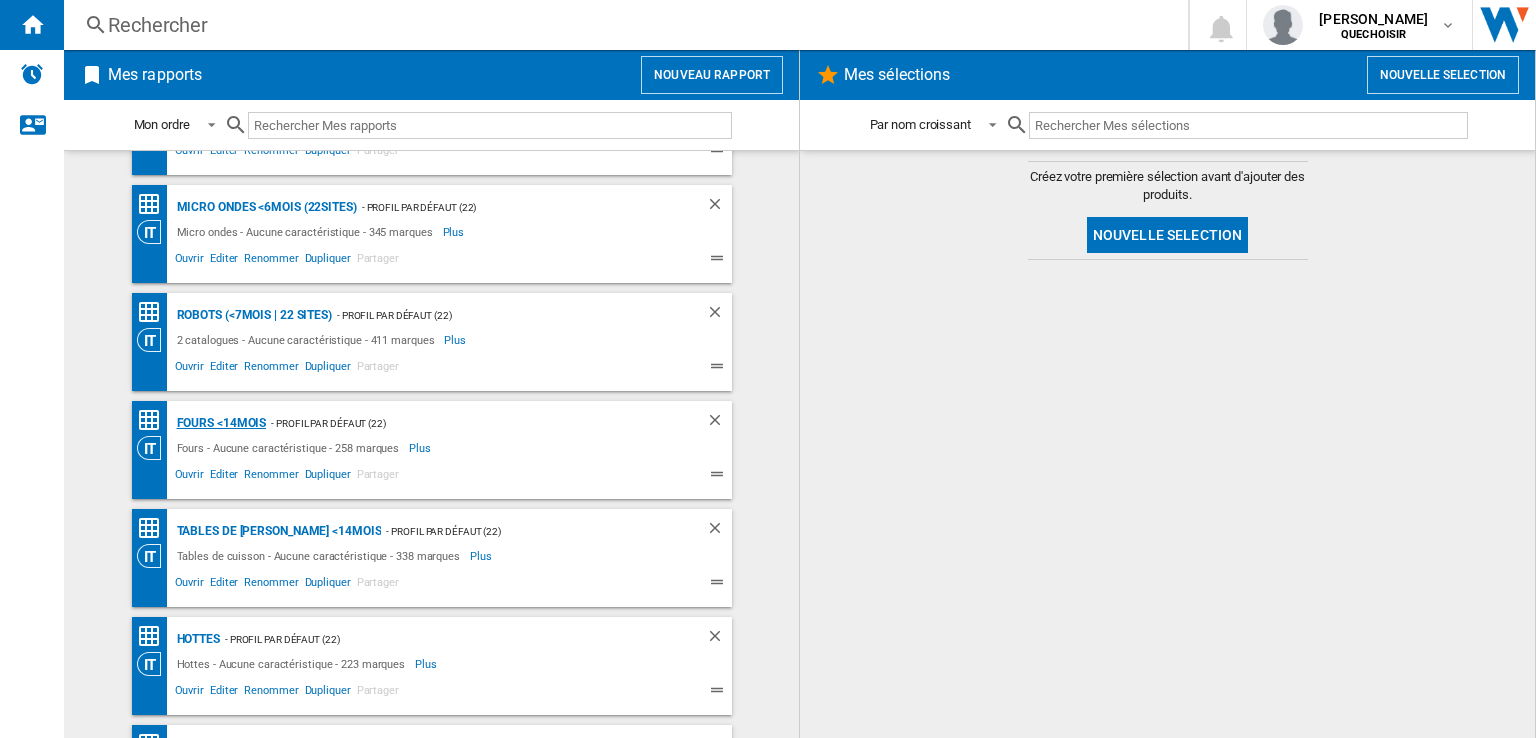 click on "Fours <14mois" 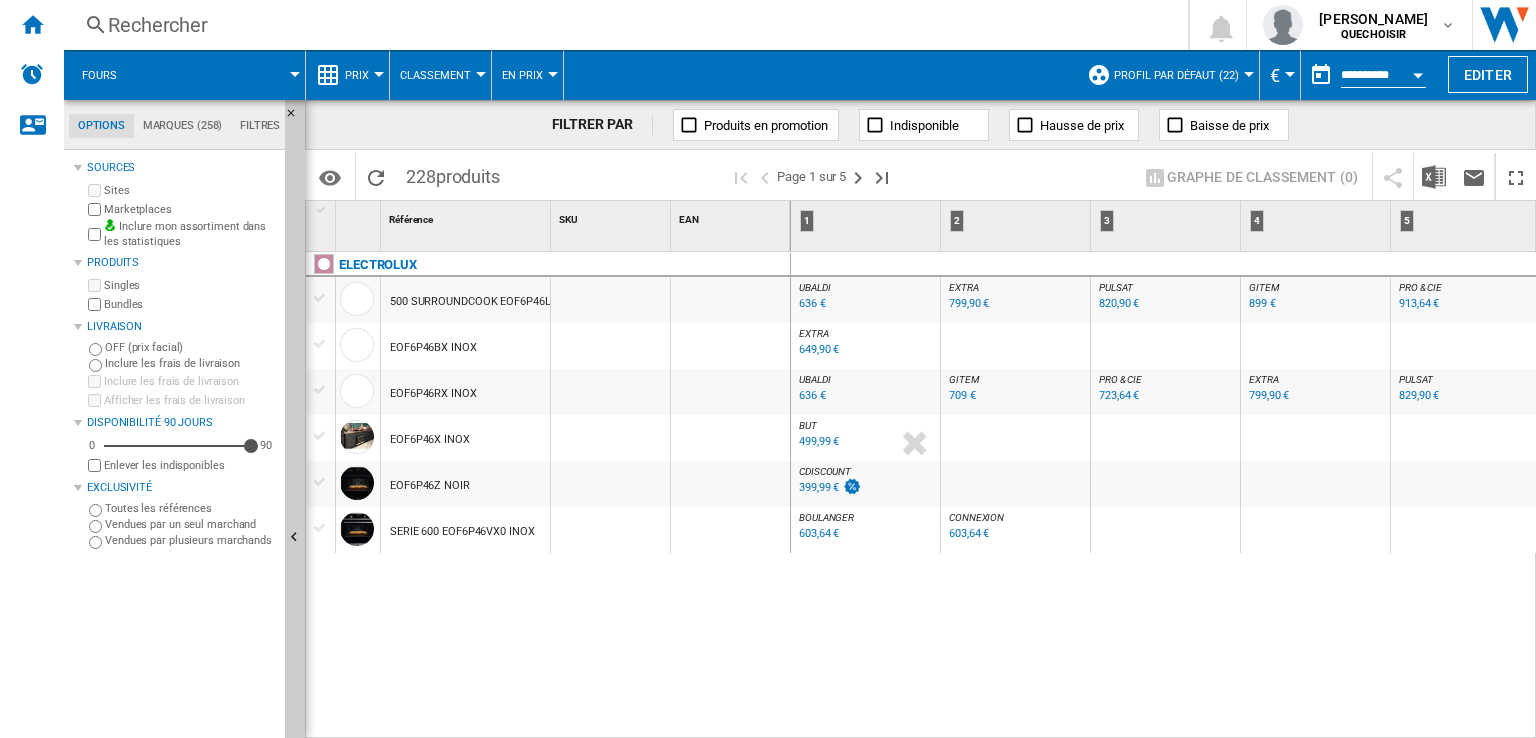 click on "Marques (258)" 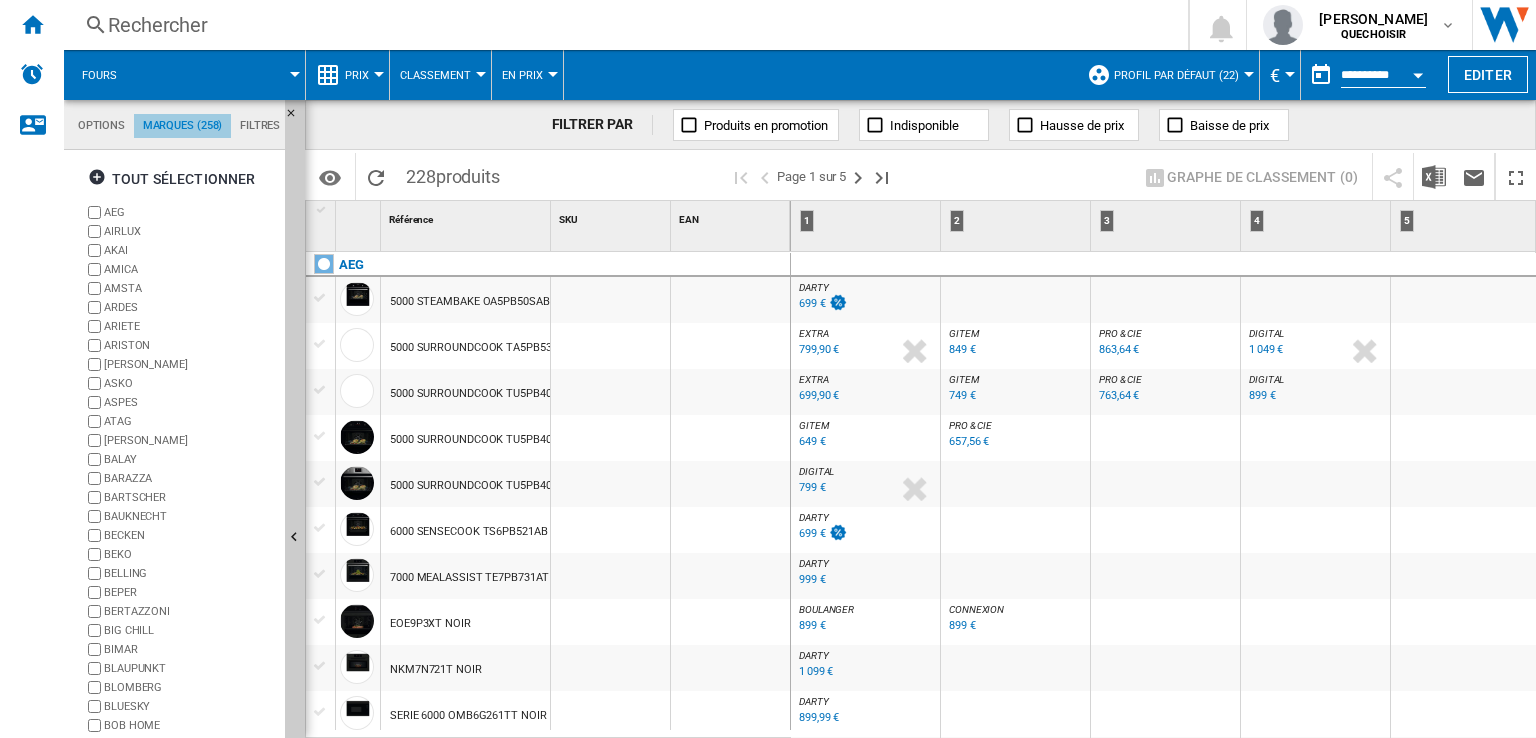 scroll, scrollTop: 76, scrollLeft: 0, axis: vertical 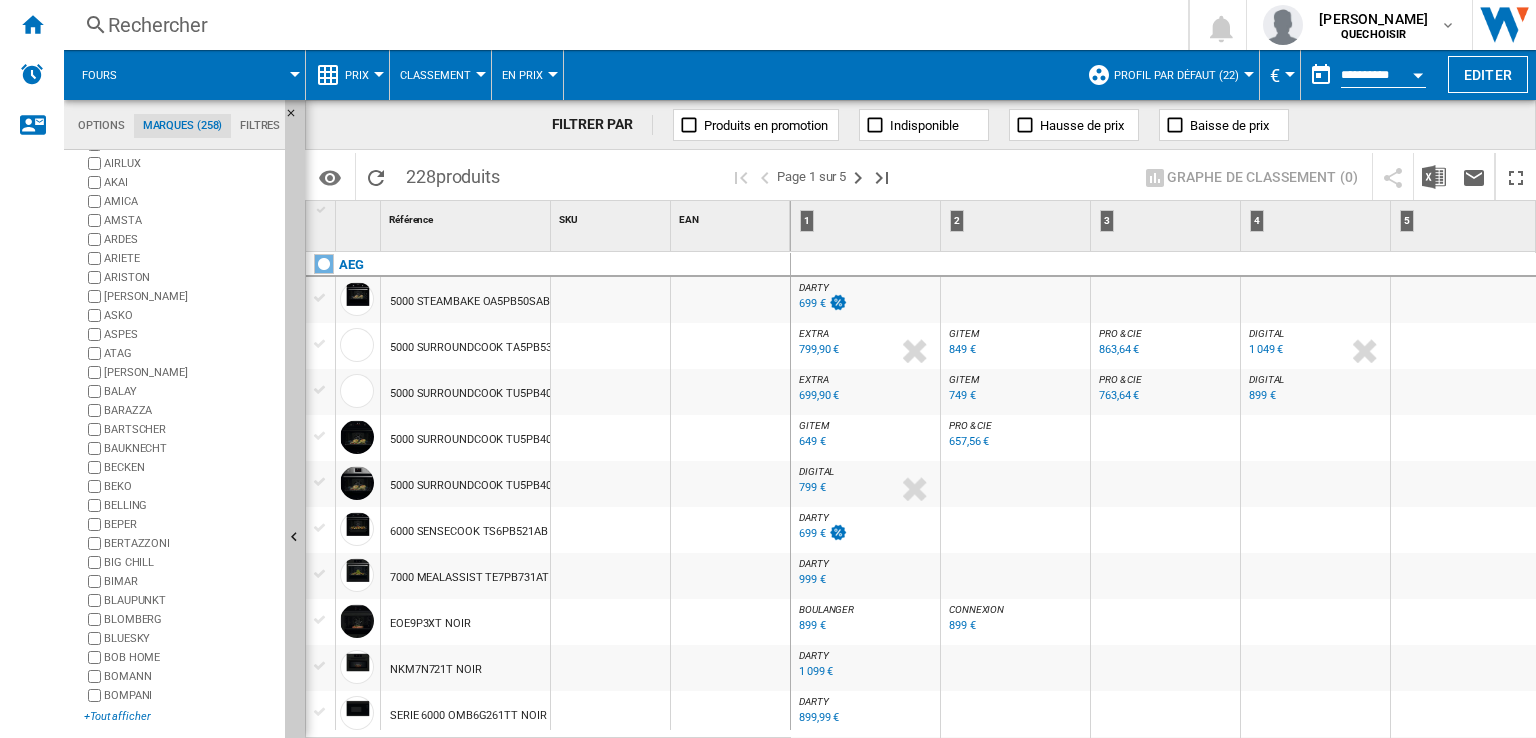 click on "+Tout afficher" at bounding box center [180, 716] 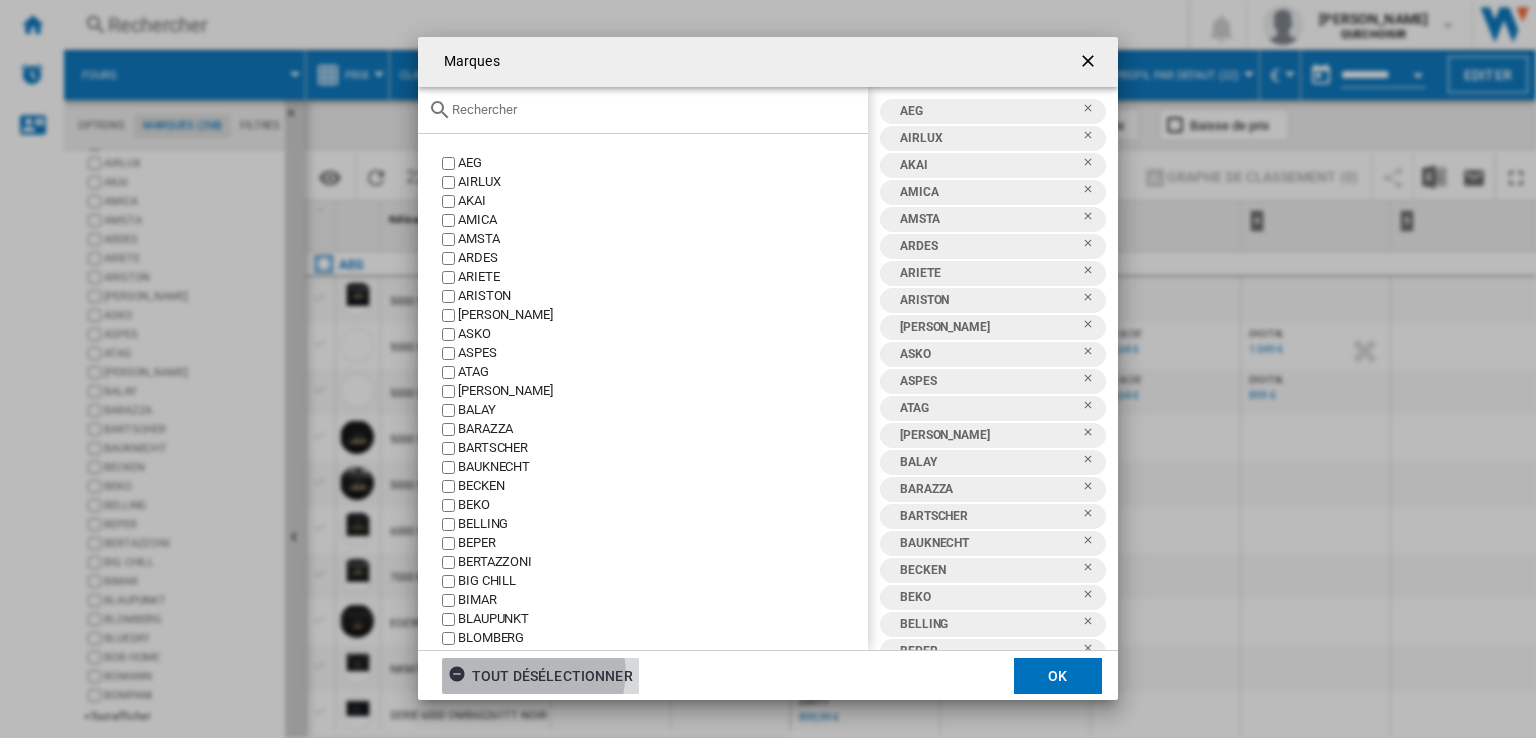 drag, startPoint x: 120, startPoint y: 701, endPoint x: 530, endPoint y: 679, distance: 410.5898 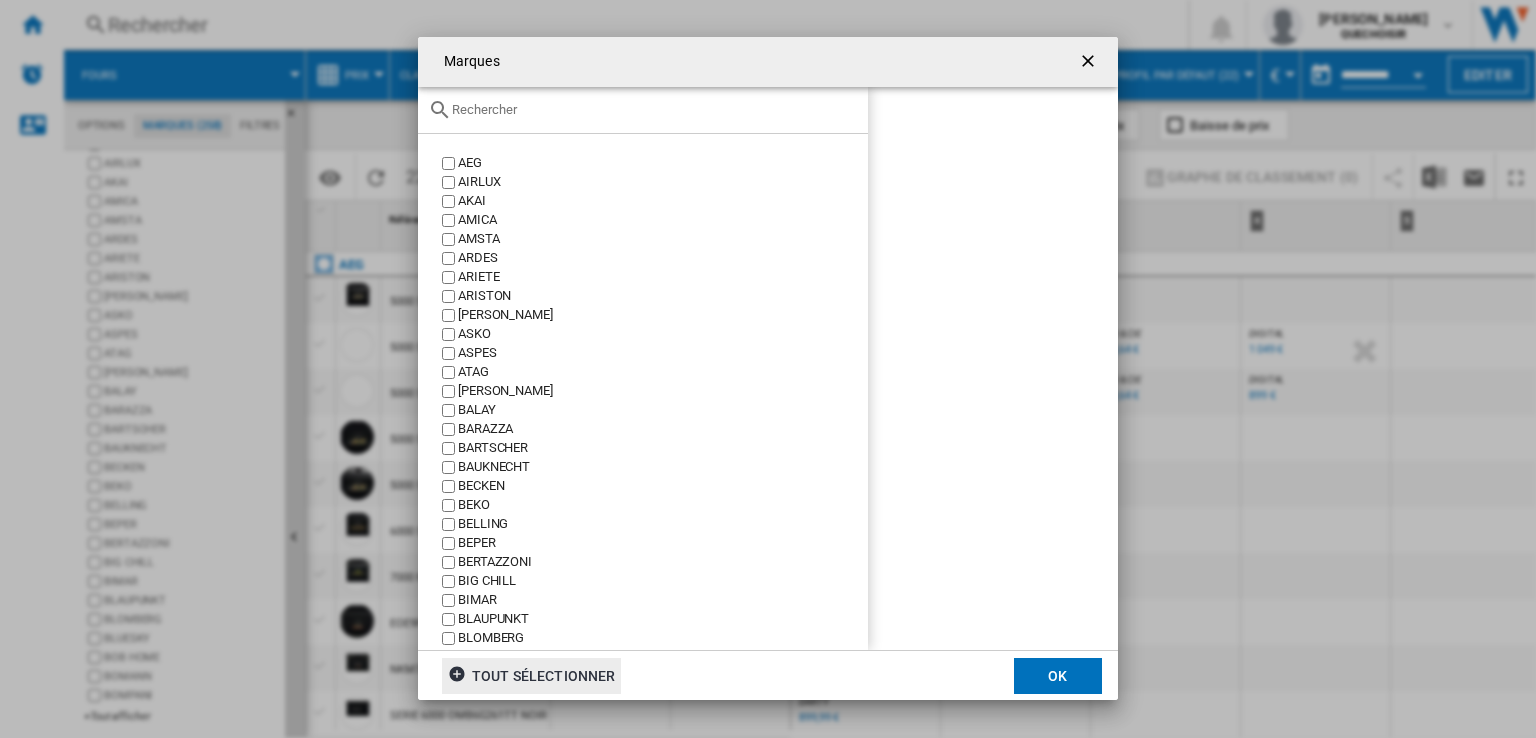 click 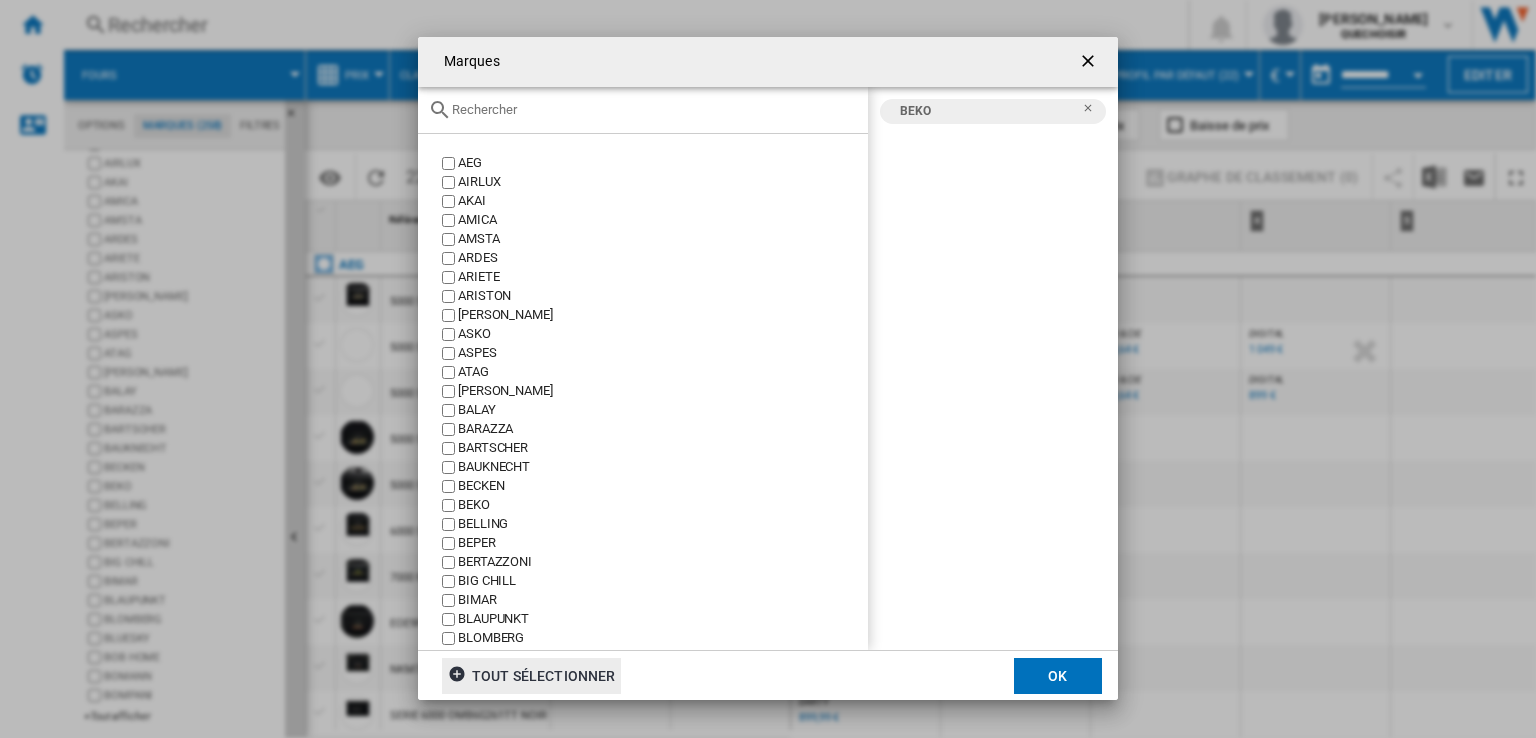 click on "OK" 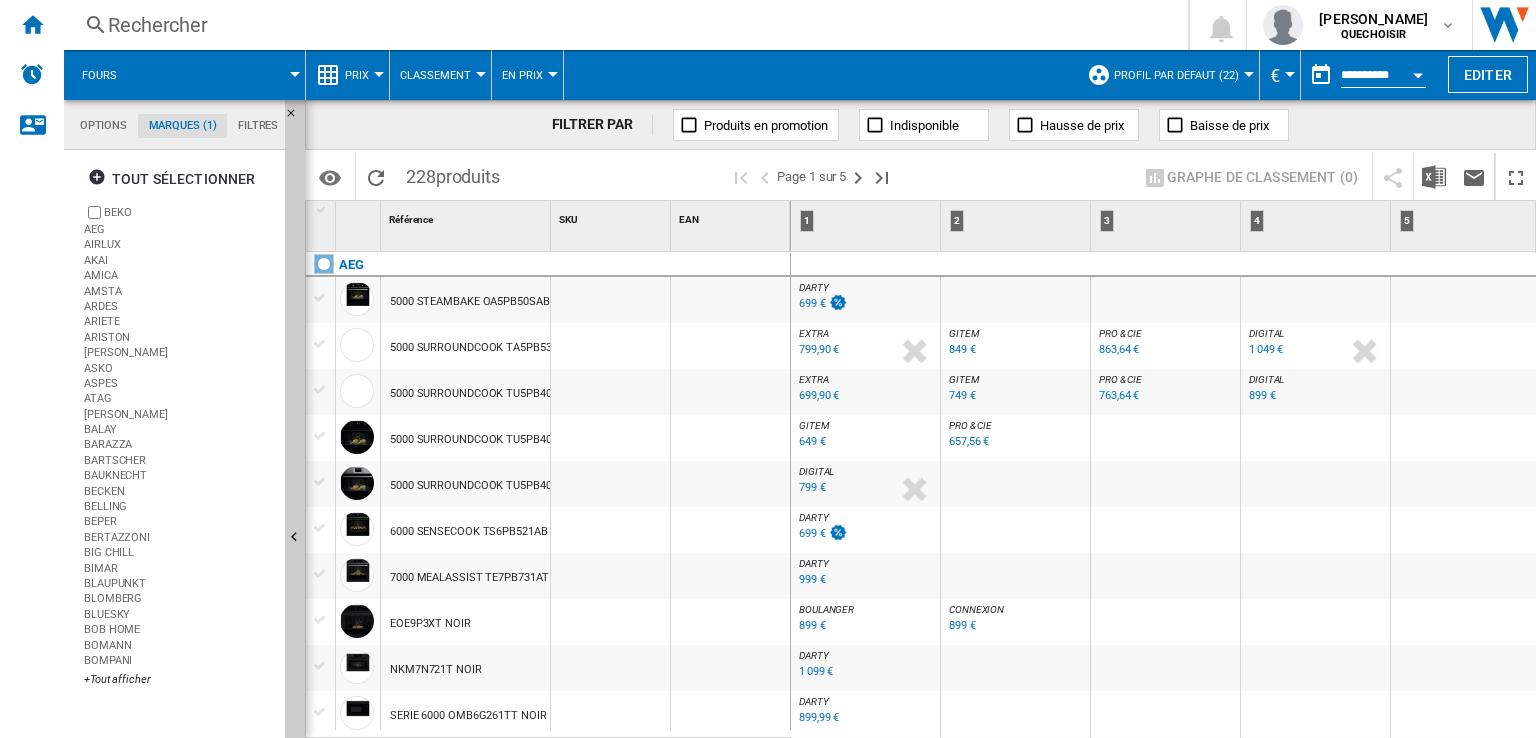 scroll, scrollTop: 0, scrollLeft: 0, axis: both 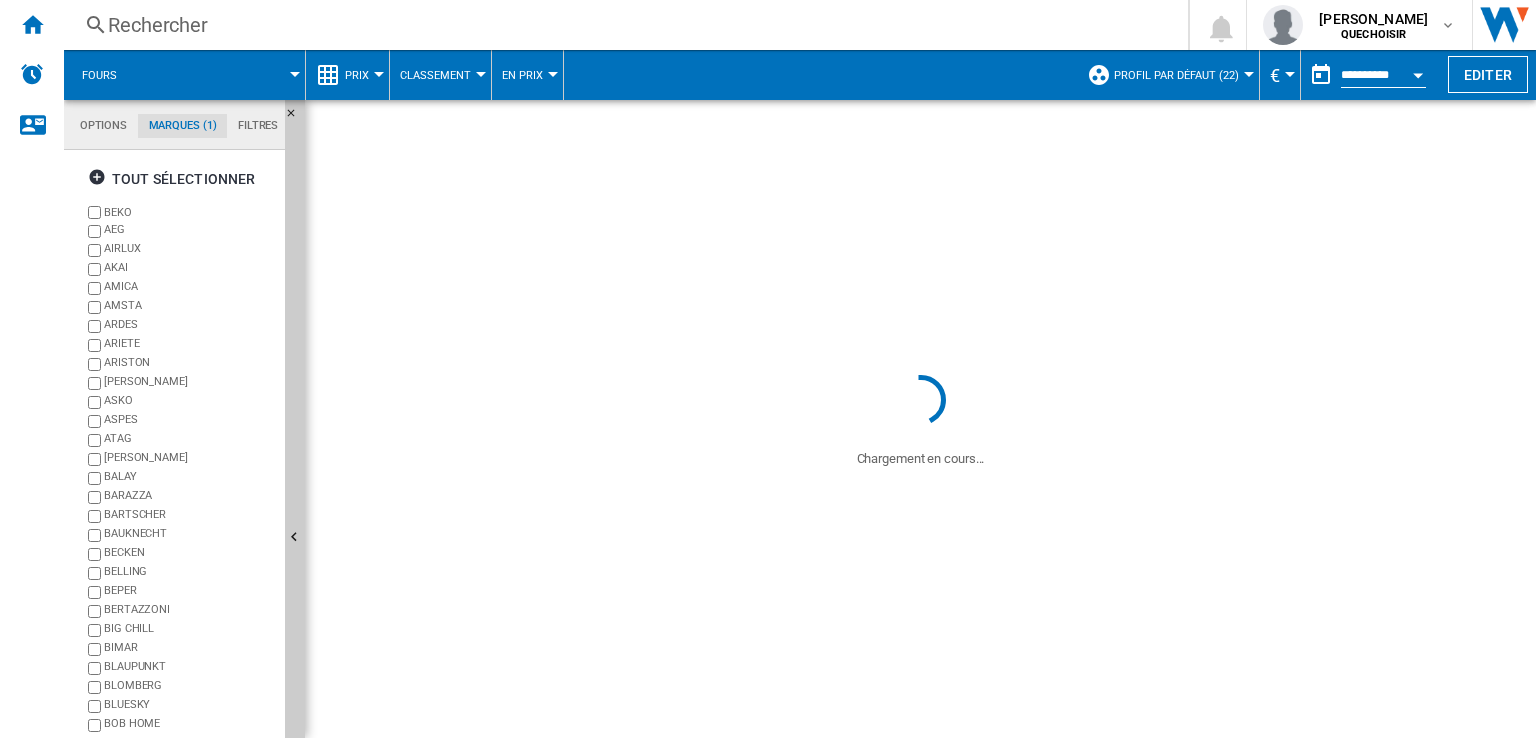 click on "Filtres" 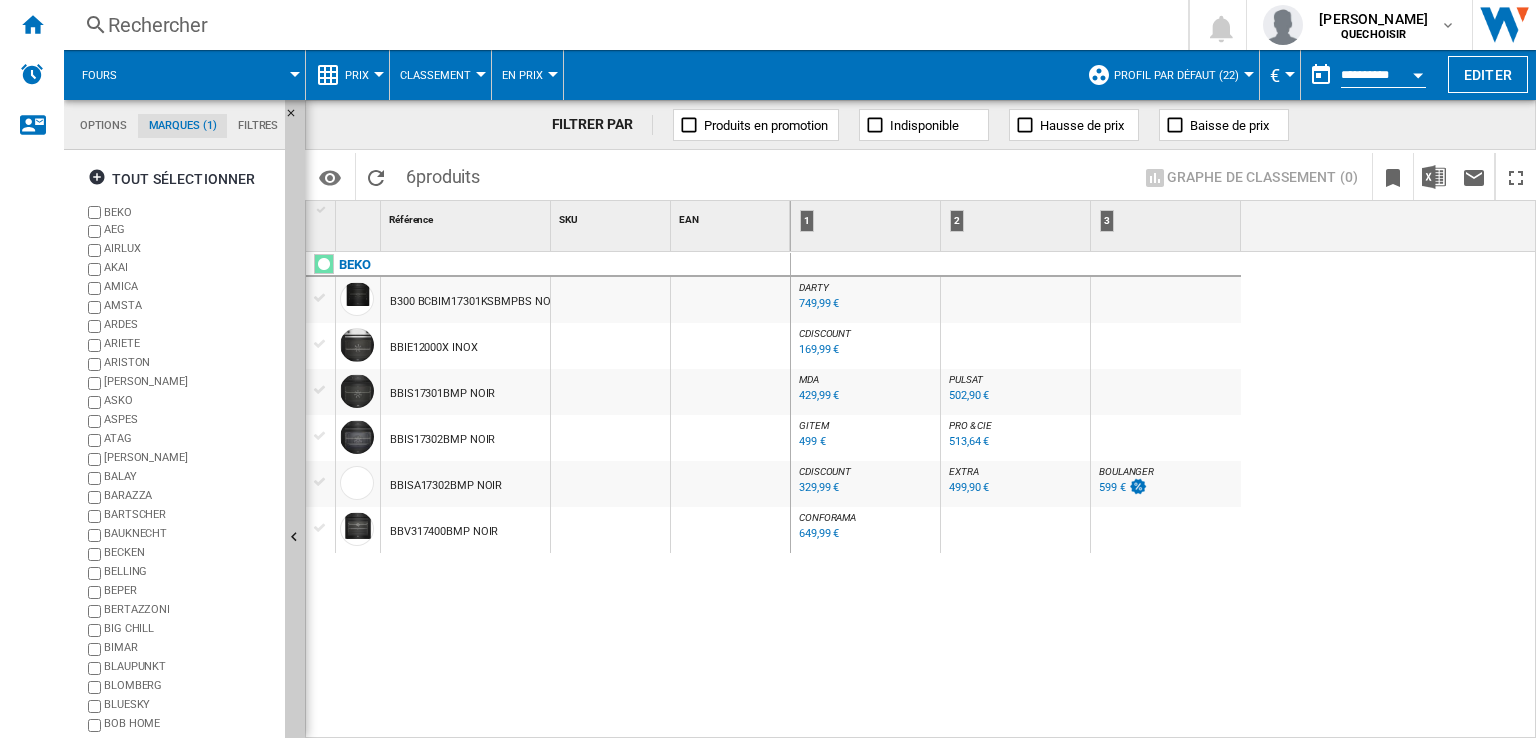 click on "BOULANGER" at bounding box center [1126, 471] 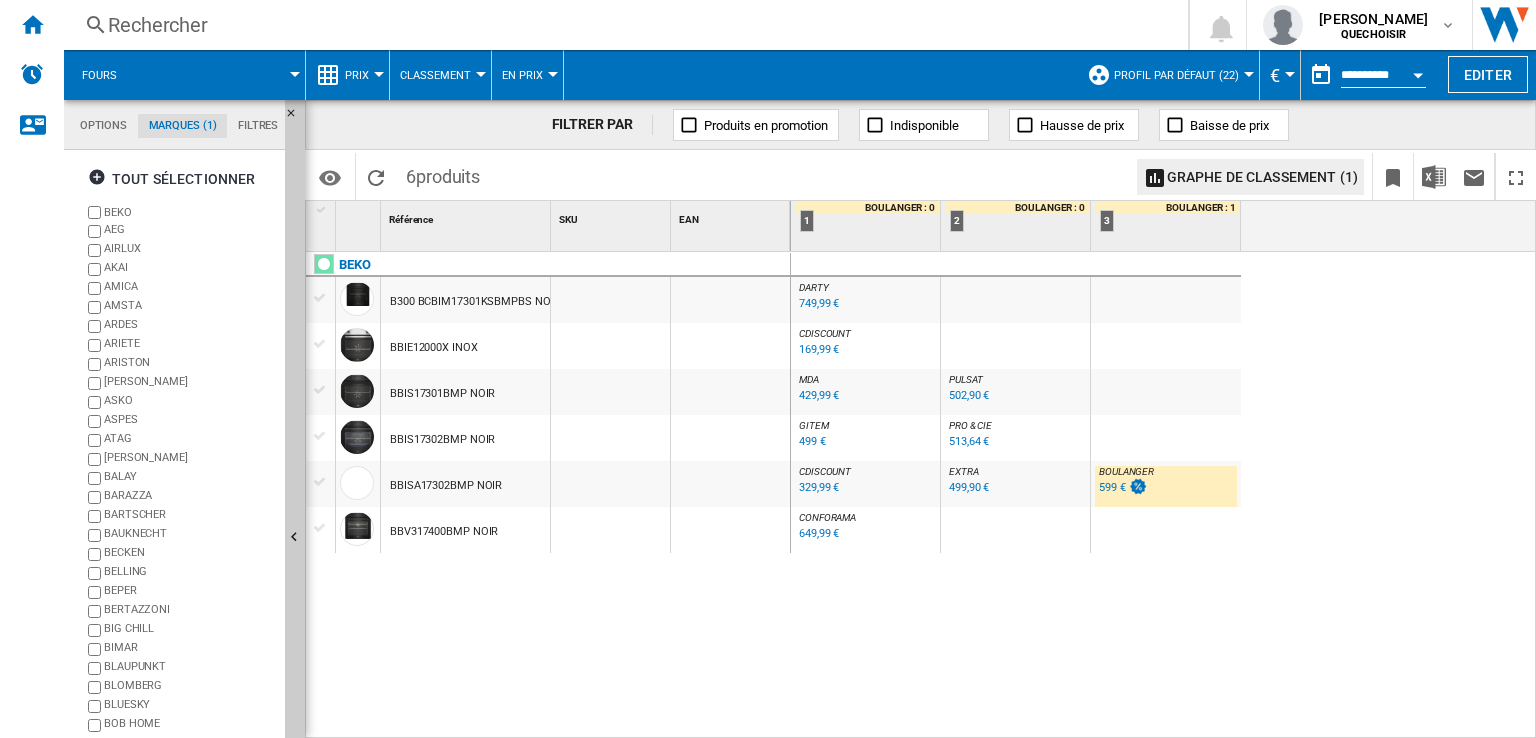 click on "DARTY" at bounding box center [814, 287] 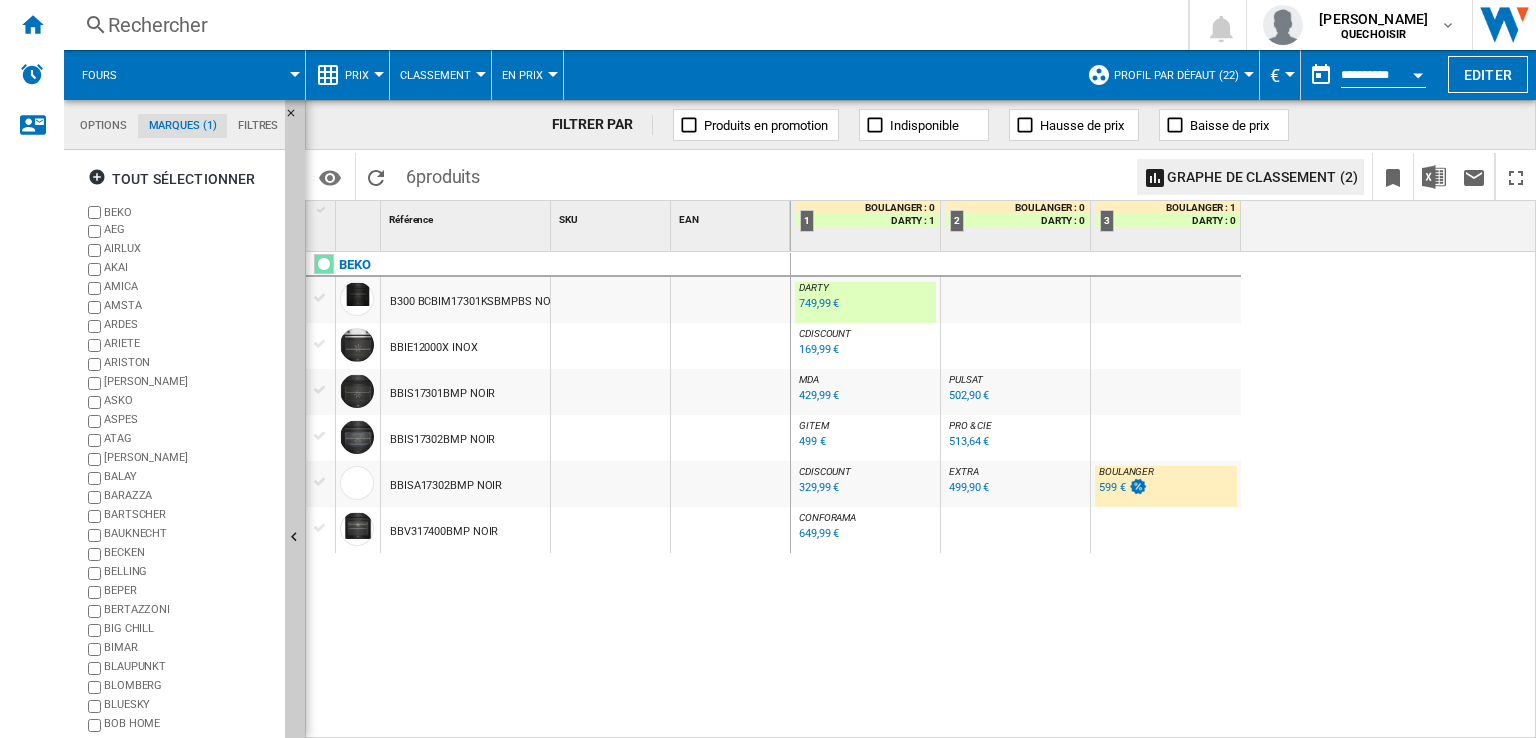 click on "749,99 €" at bounding box center (819, 303) 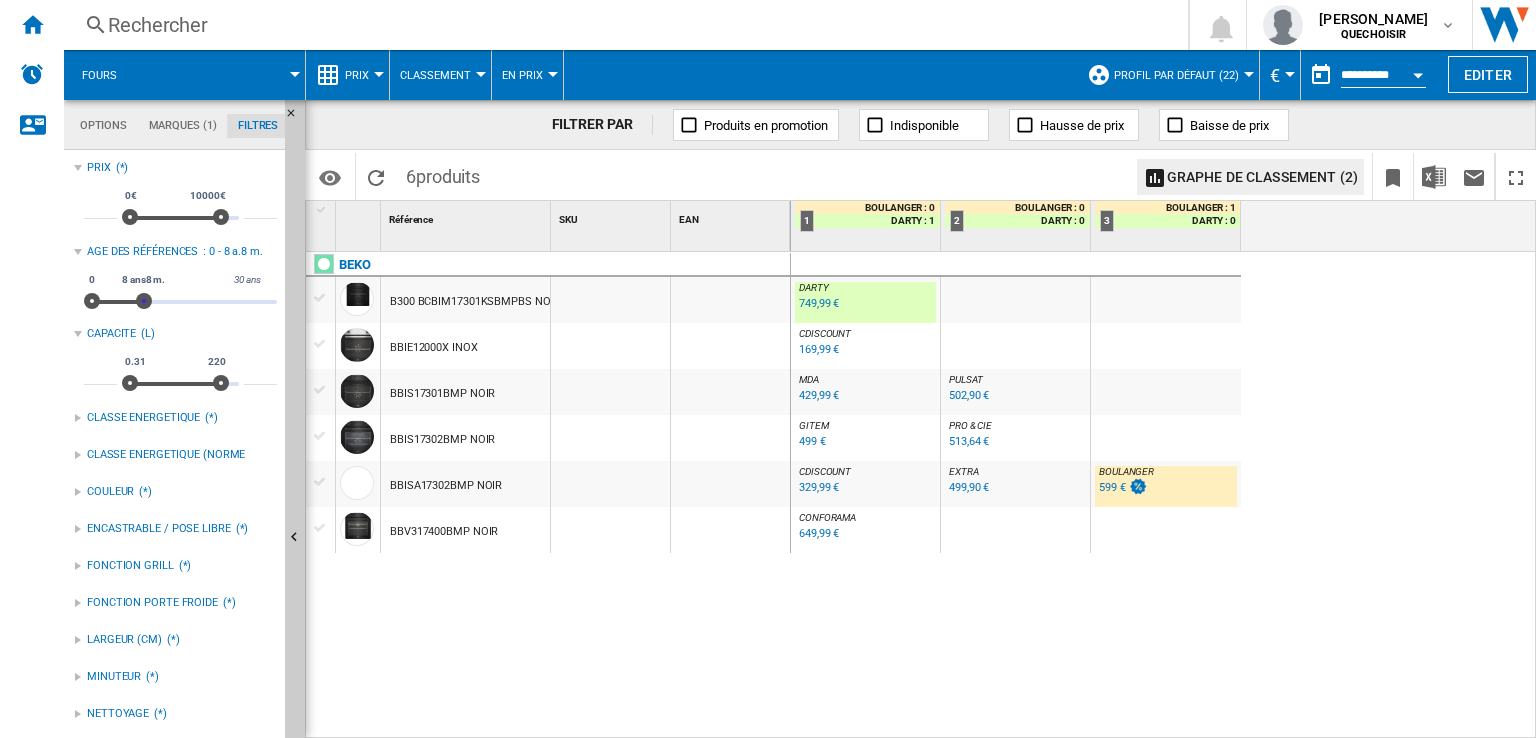 drag, startPoint x: 109, startPoint y: 301, endPoint x: 478, endPoint y: 325, distance: 369.77966 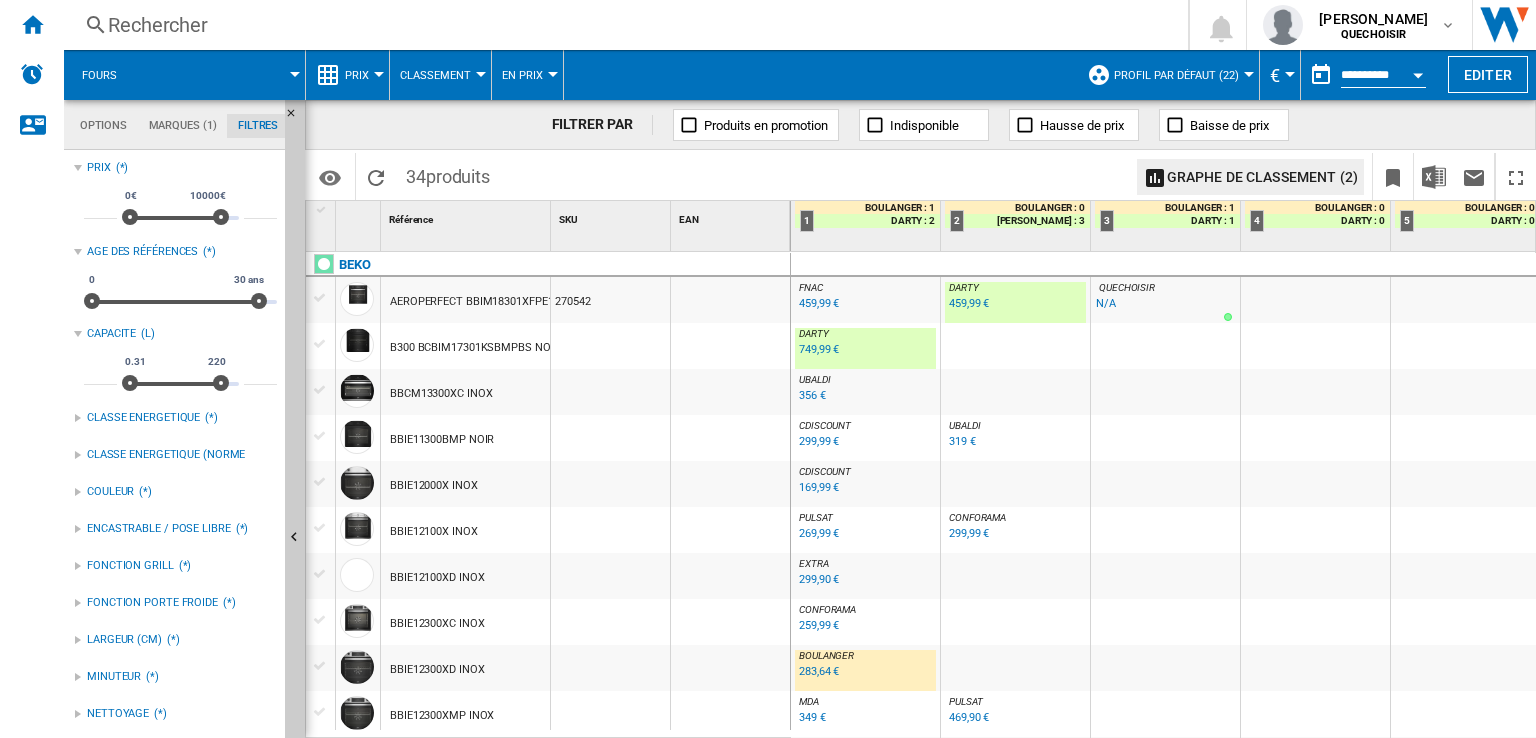 scroll, scrollTop: 300, scrollLeft: 0, axis: vertical 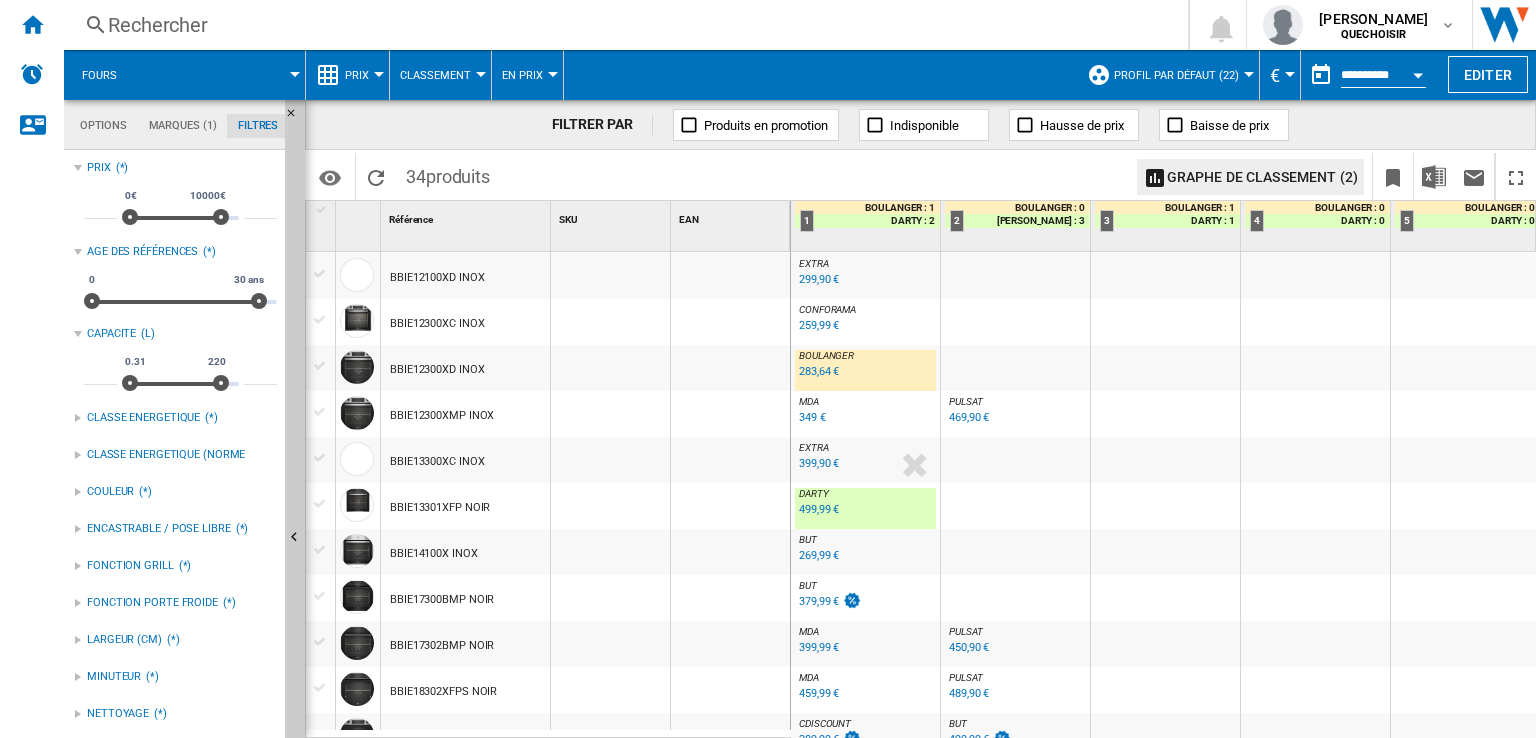 click on "499,99 €" at bounding box center (819, 509) 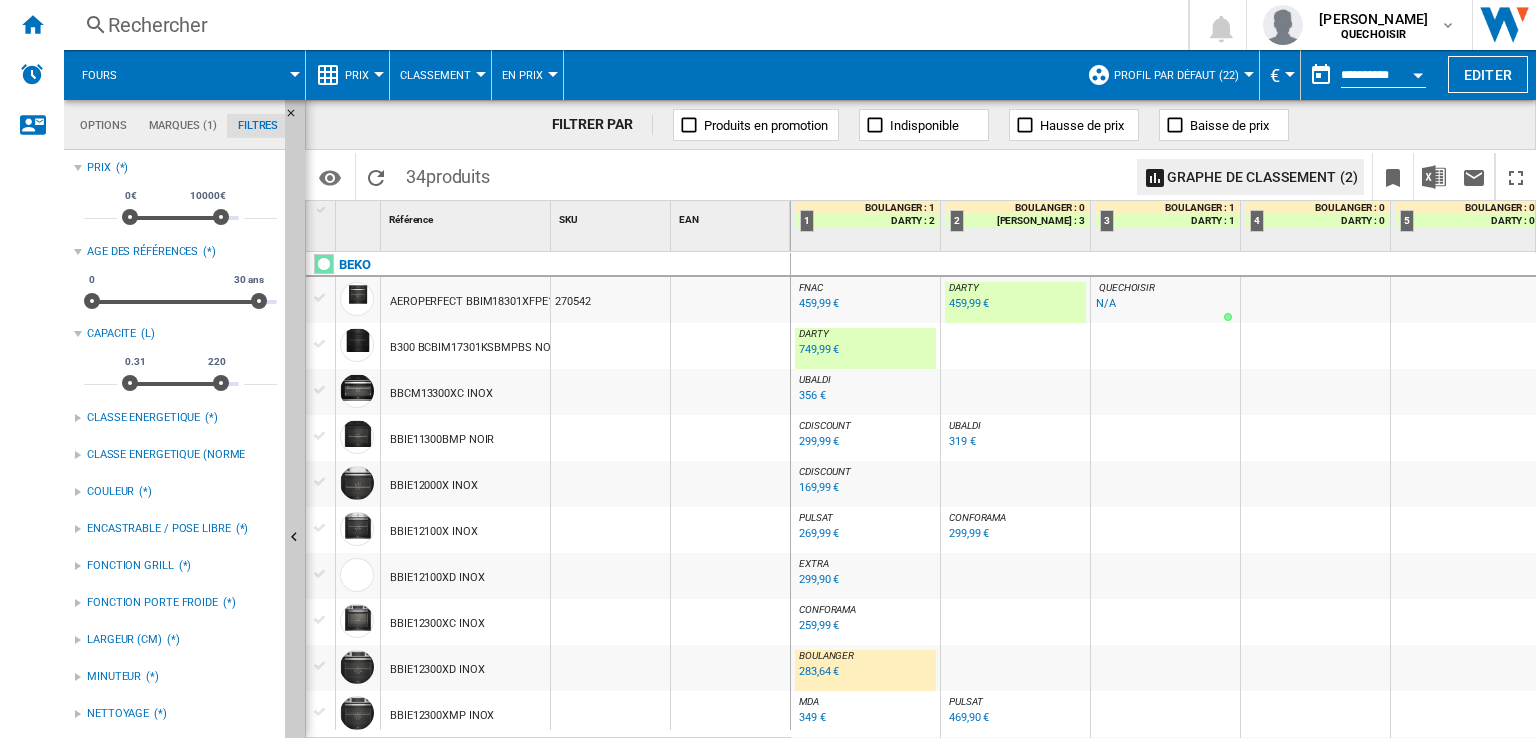 scroll, scrollTop: 600, scrollLeft: 0, axis: vertical 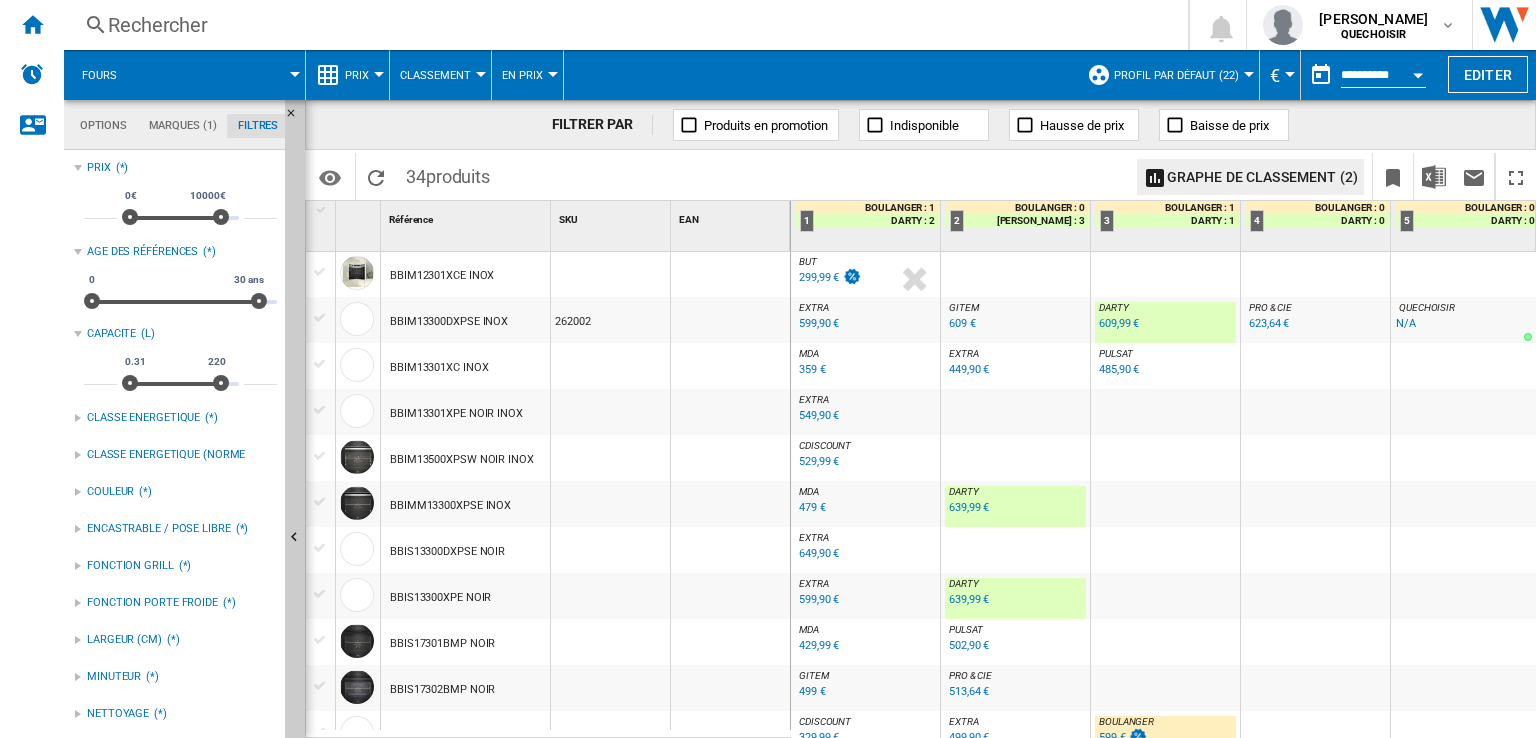 click on "639,99 €" at bounding box center (969, 507) 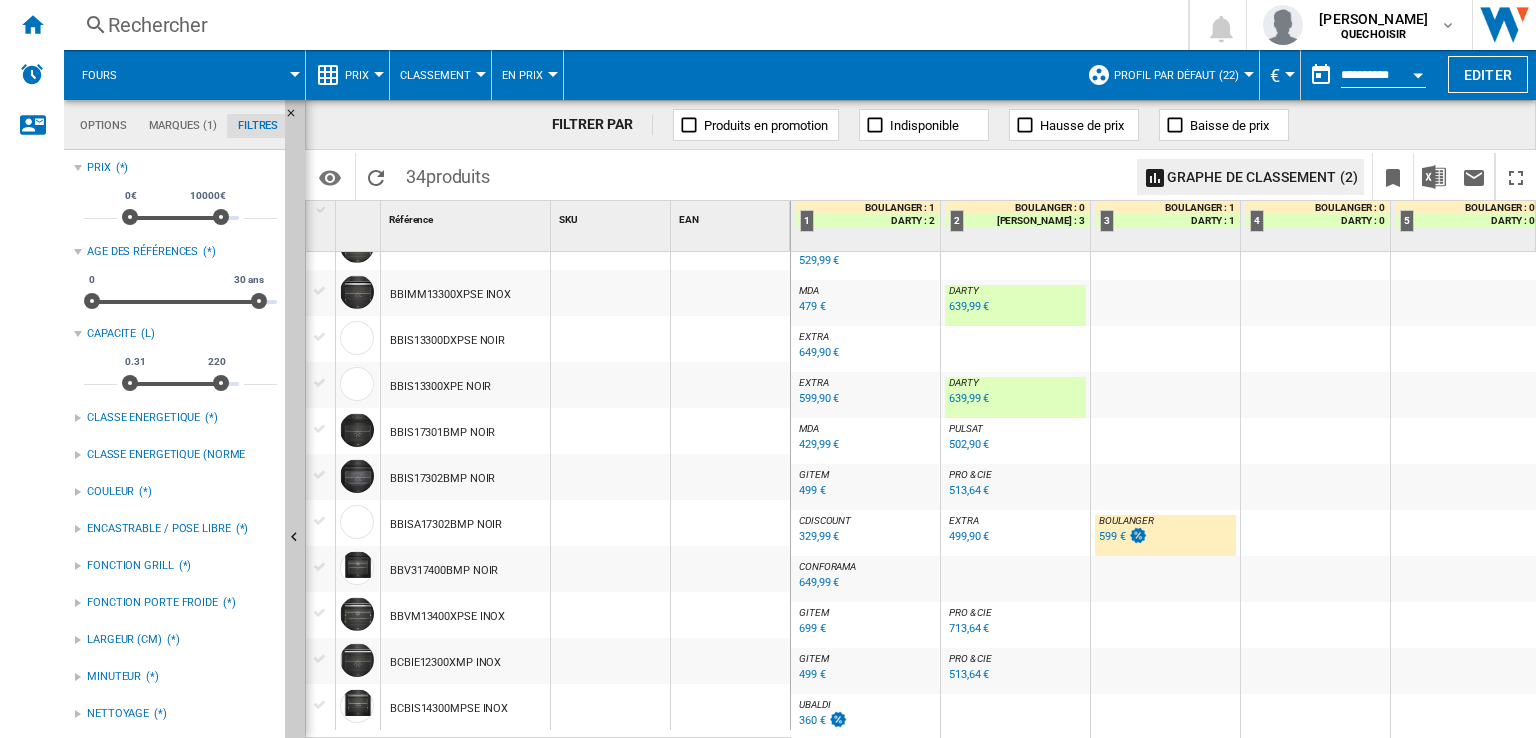 click on "599 €" at bounding box center (1112, 536) 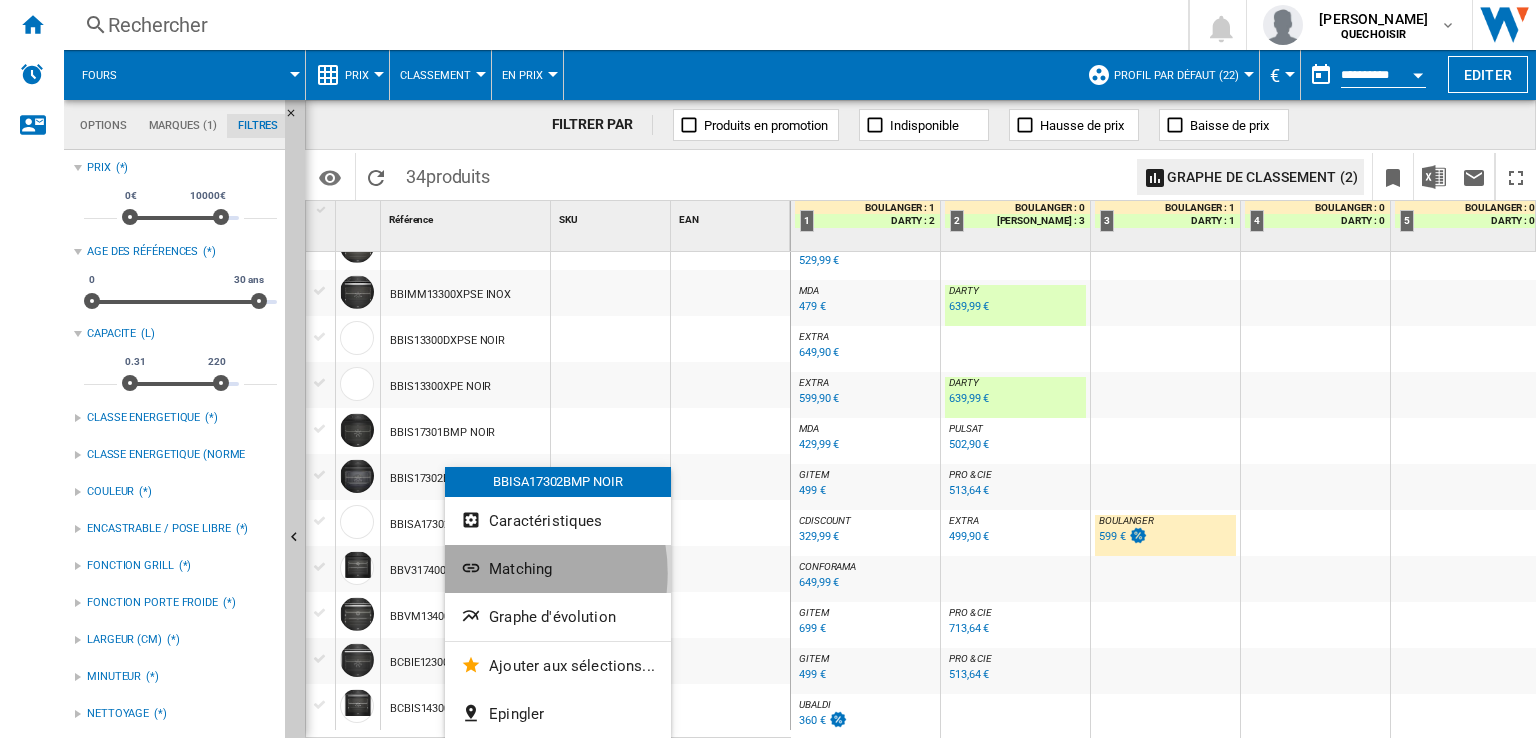 click on "Matching" at bounding box center [520, 569] 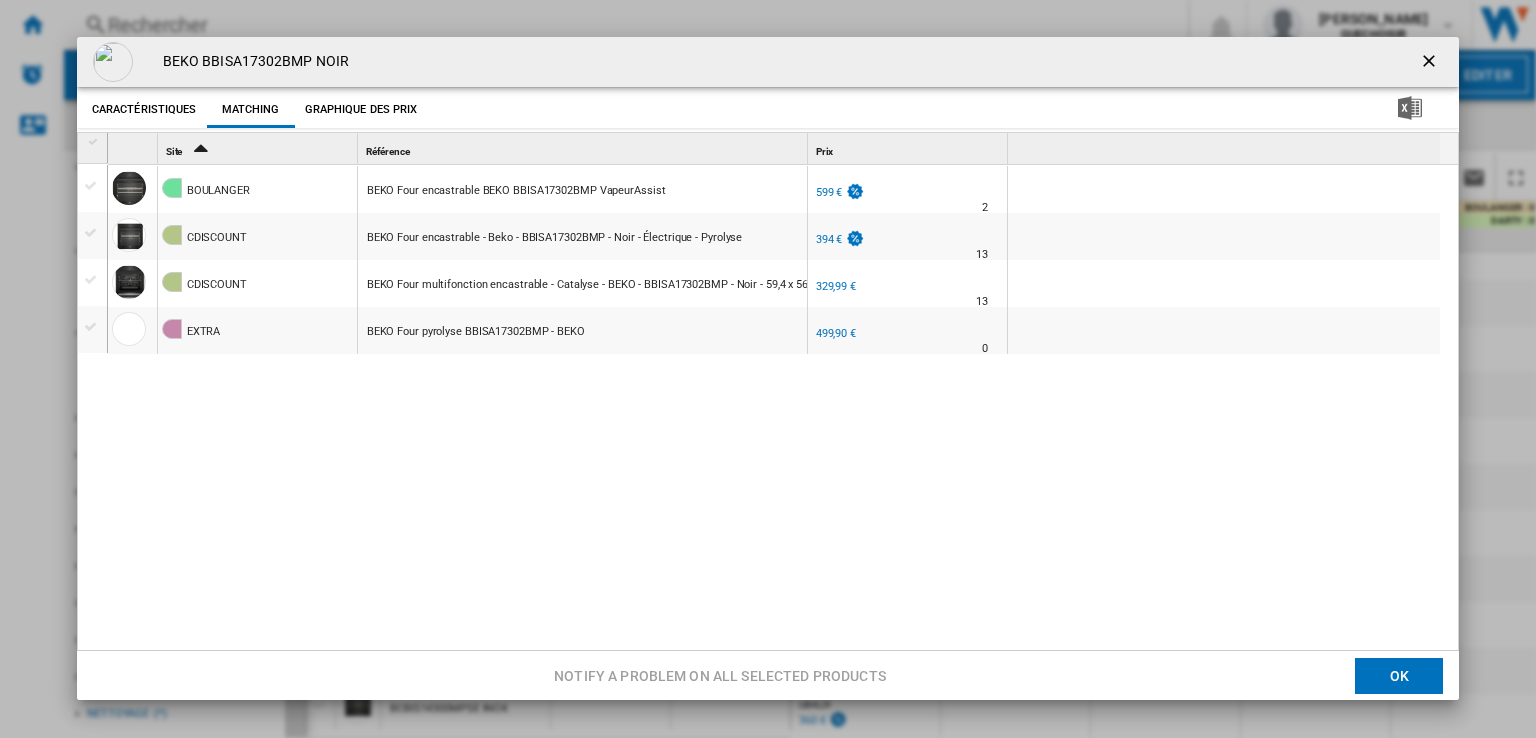 click on "394 €" at bounding box center [839, 240] 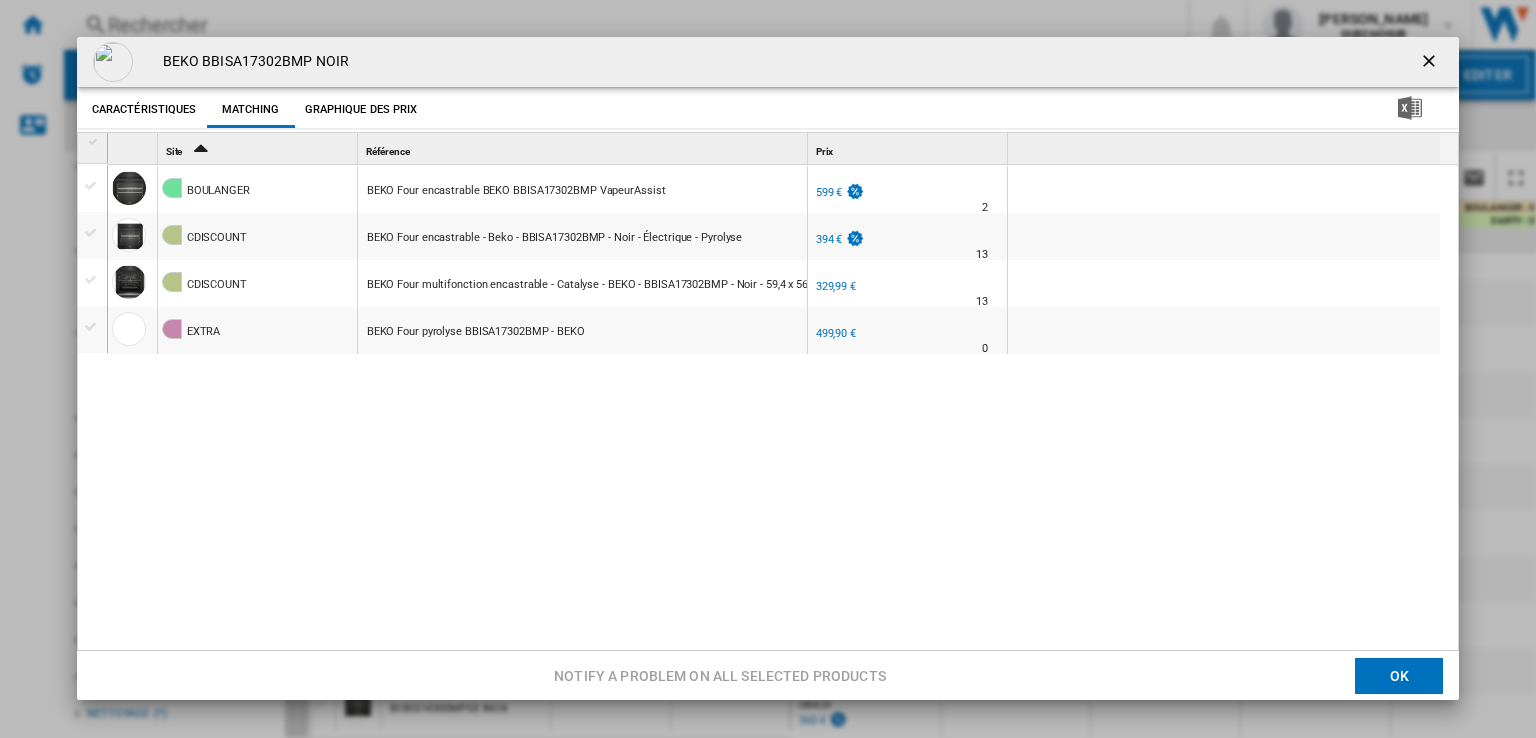 click on "599 €" at bounding box center [829, 192] 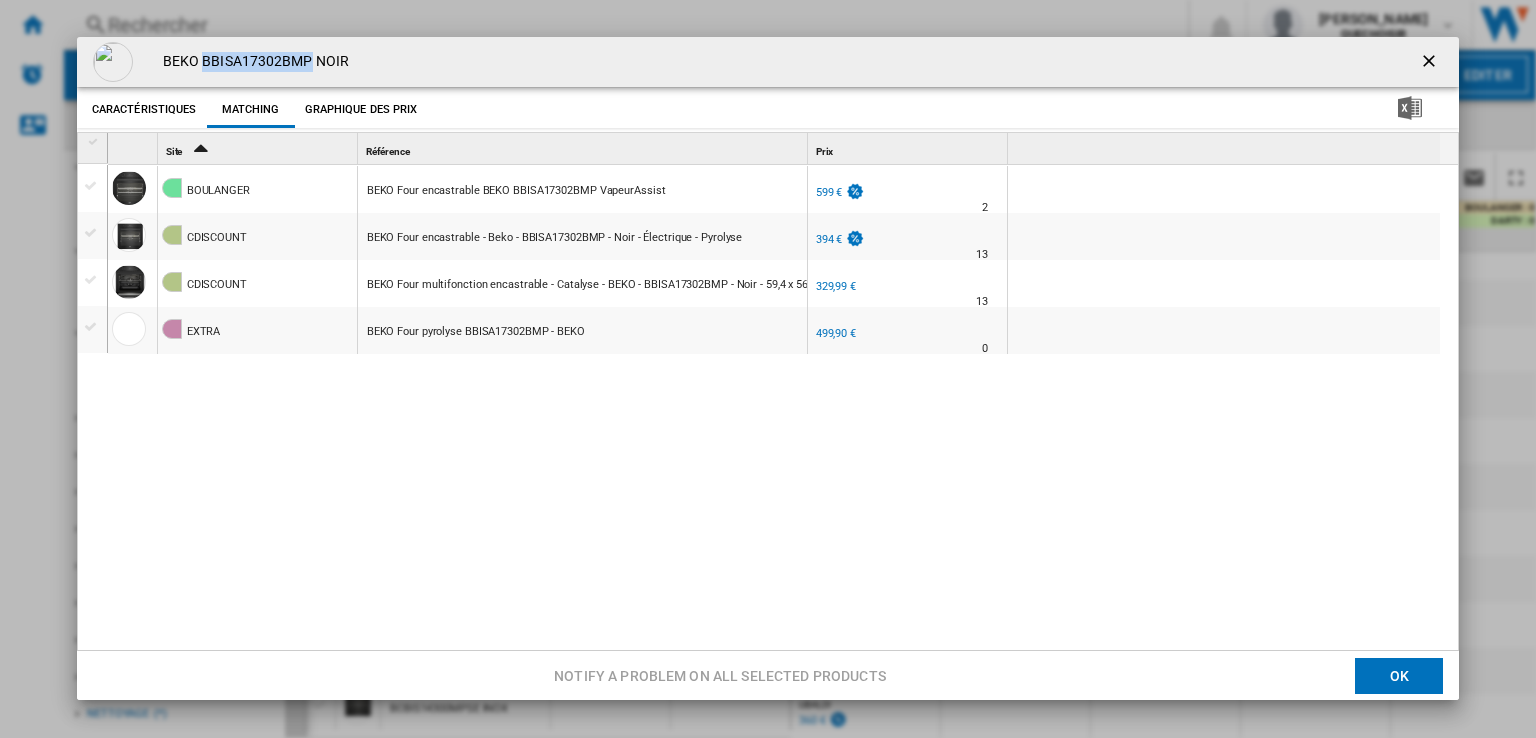 click at bounding box center (1431, 62) 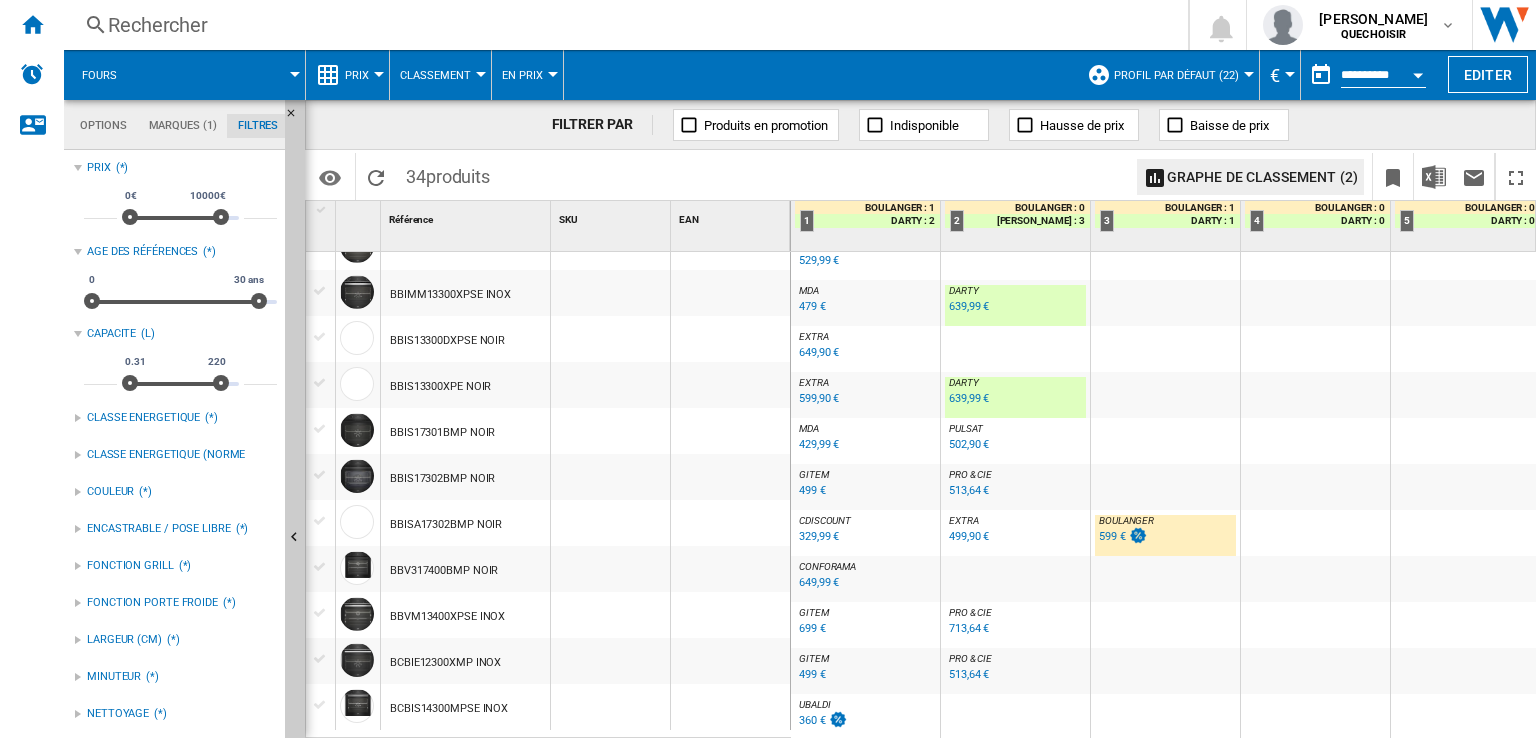 scroll, scrollTop: 711, scrollLeft: 0, axis: vertical 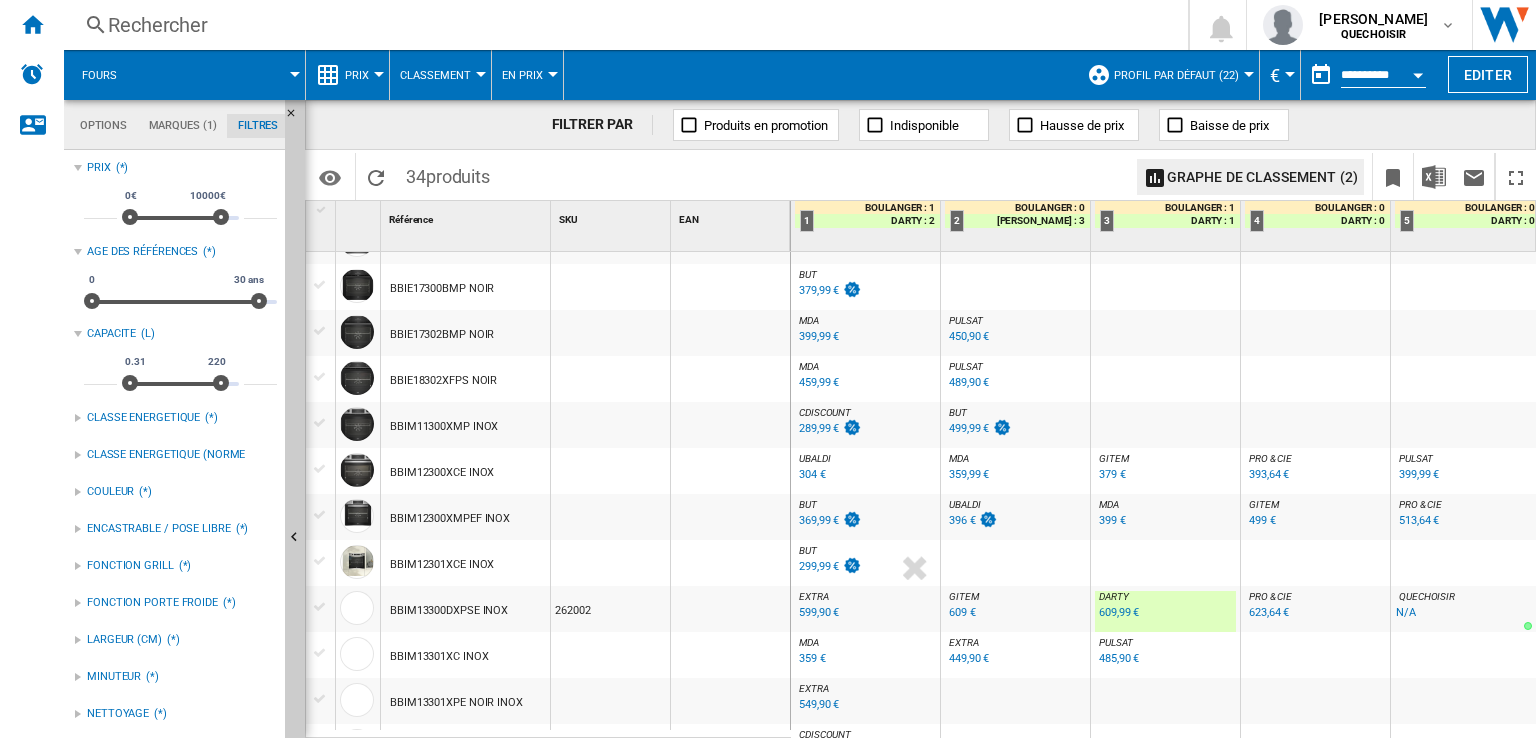 click on "369,99 €" at bounding box center [819, 520] 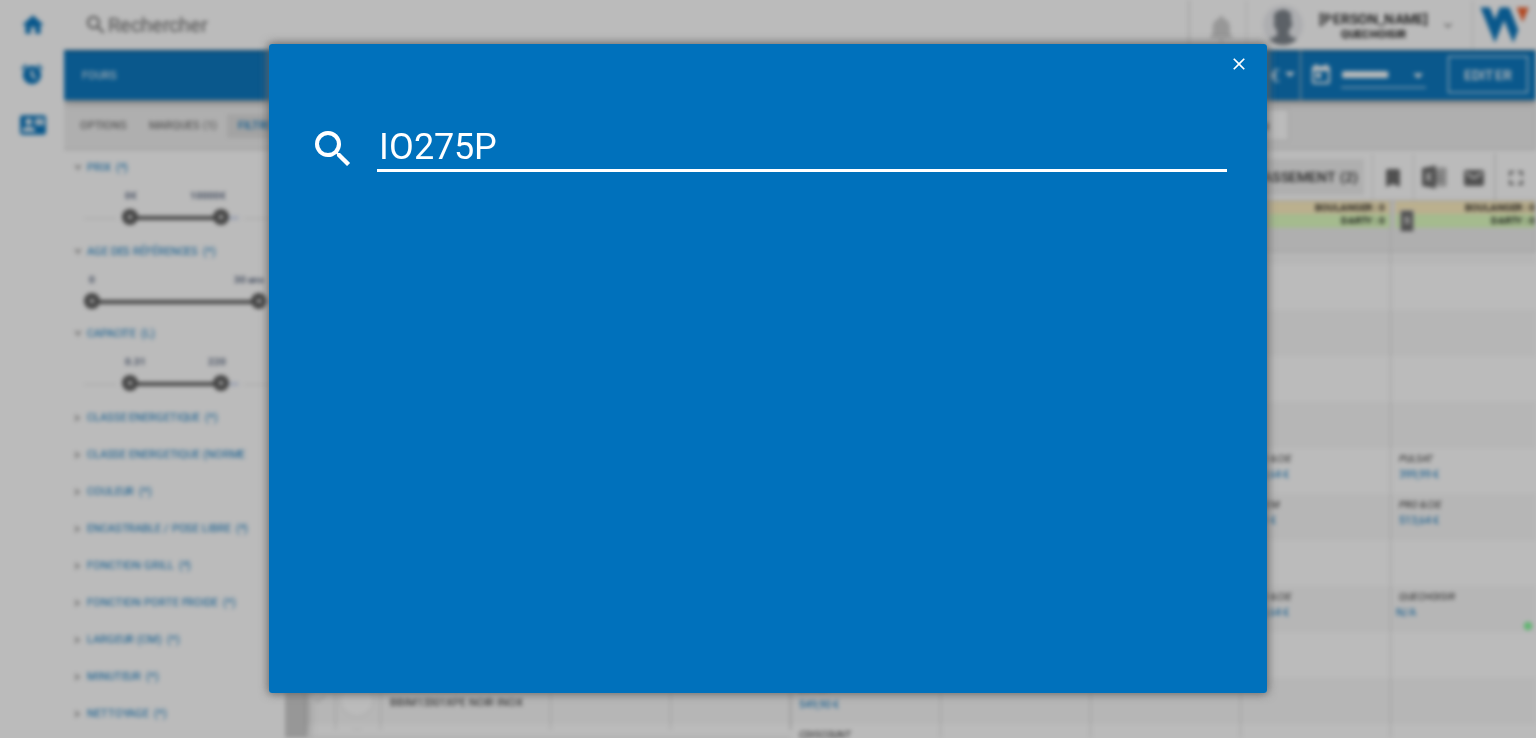 type on "IO275" 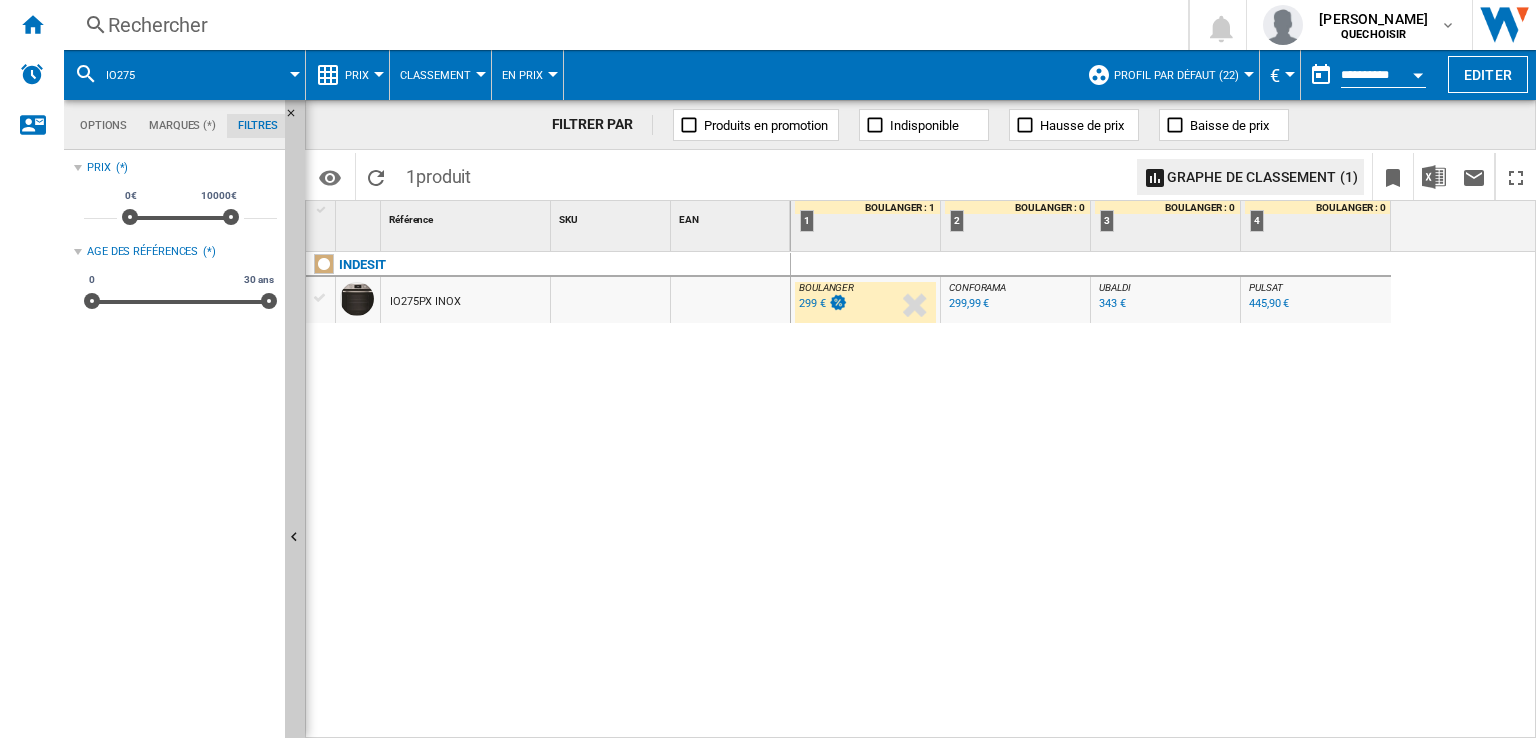 click on "299 €" at bounding box center (812, 303) 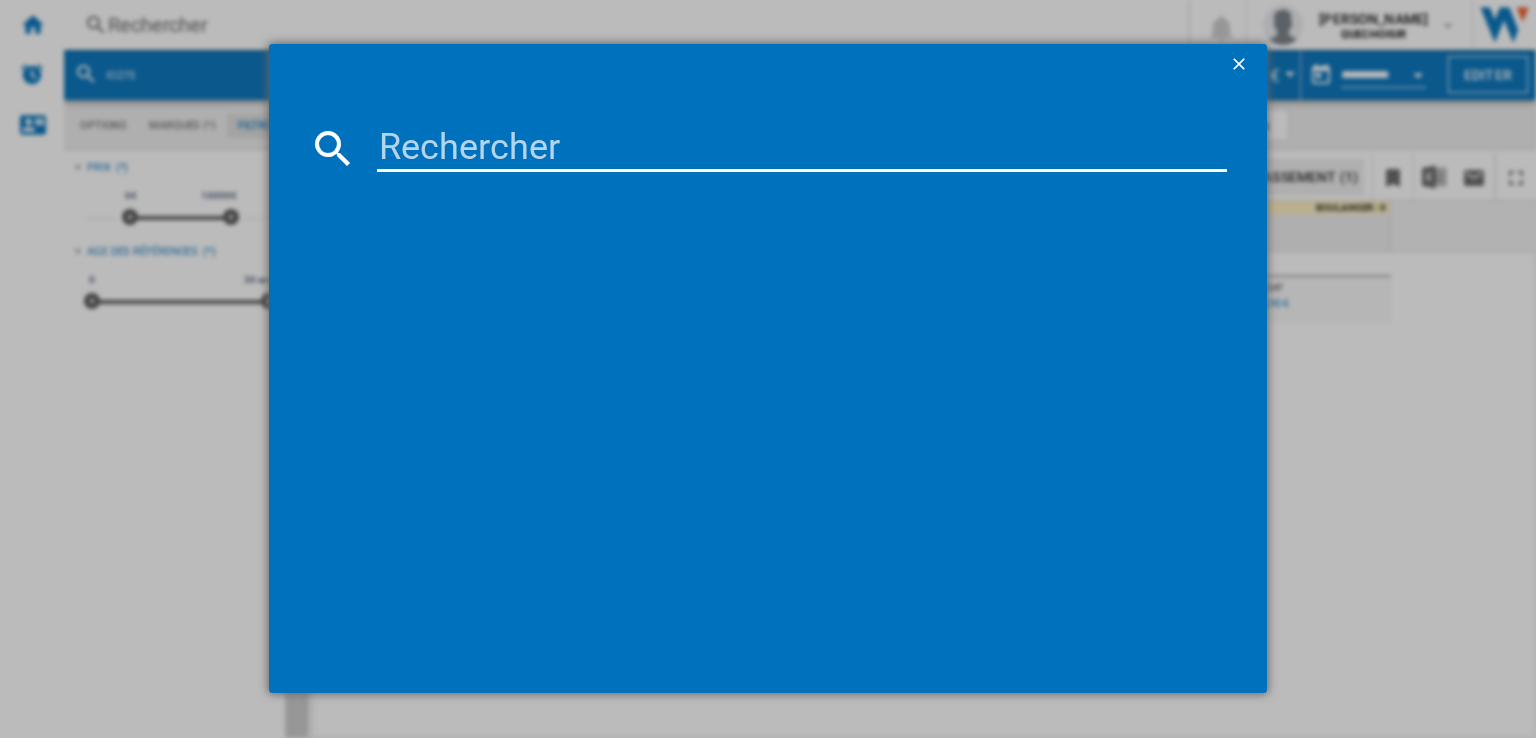 type on "TR7PB731ST" 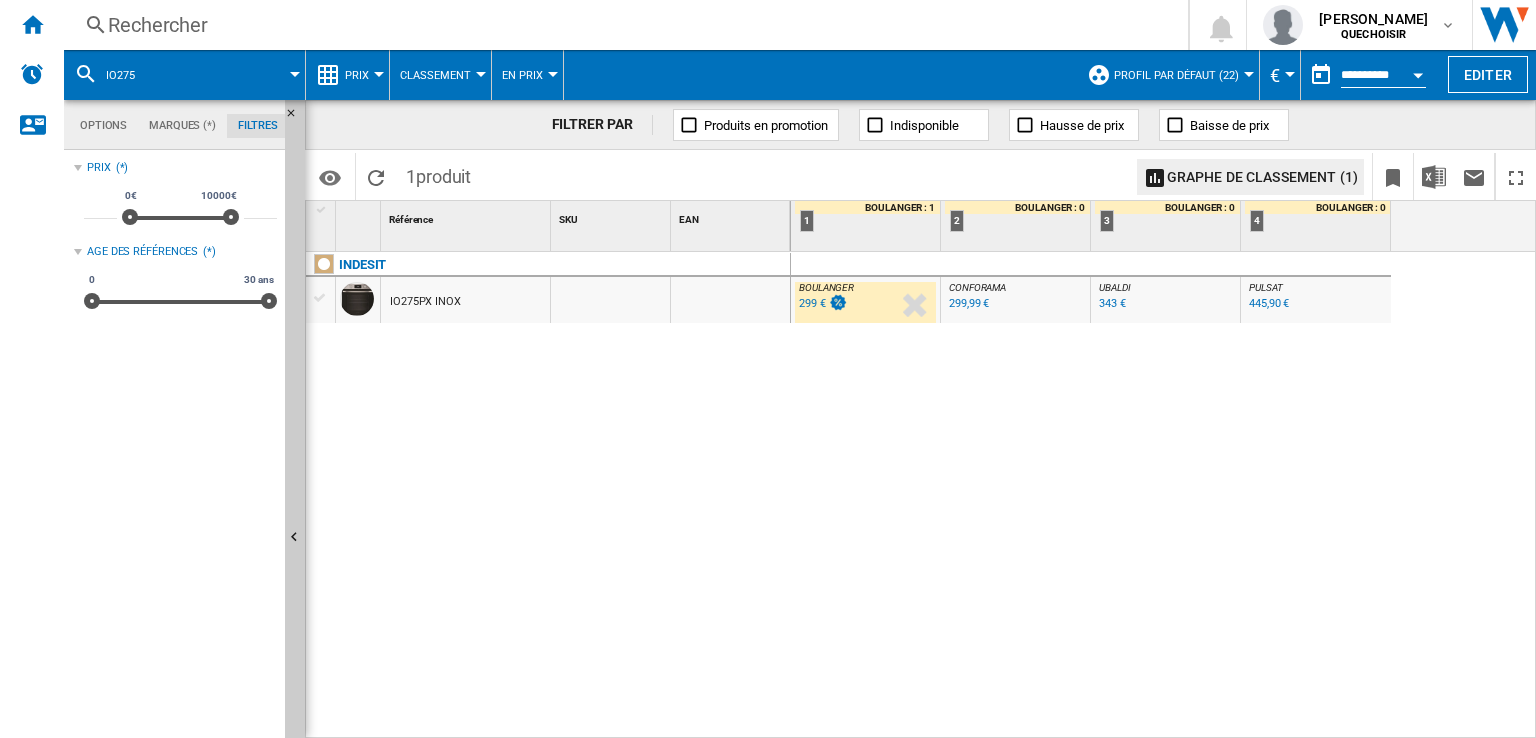 click on "Prix" at bounding box center [362, 75] 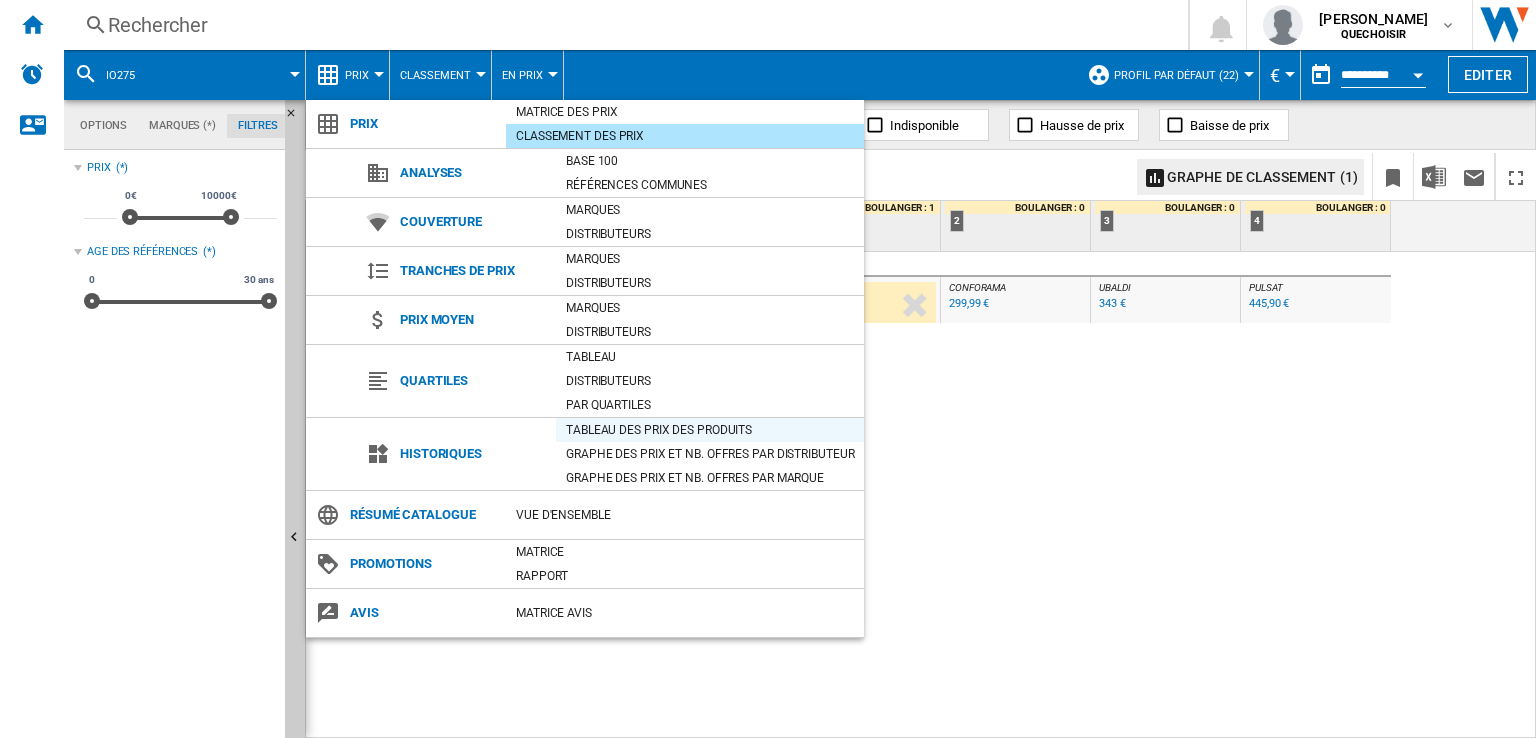 click on "Tableau des prix des produits" at bounding box center (710, 430) 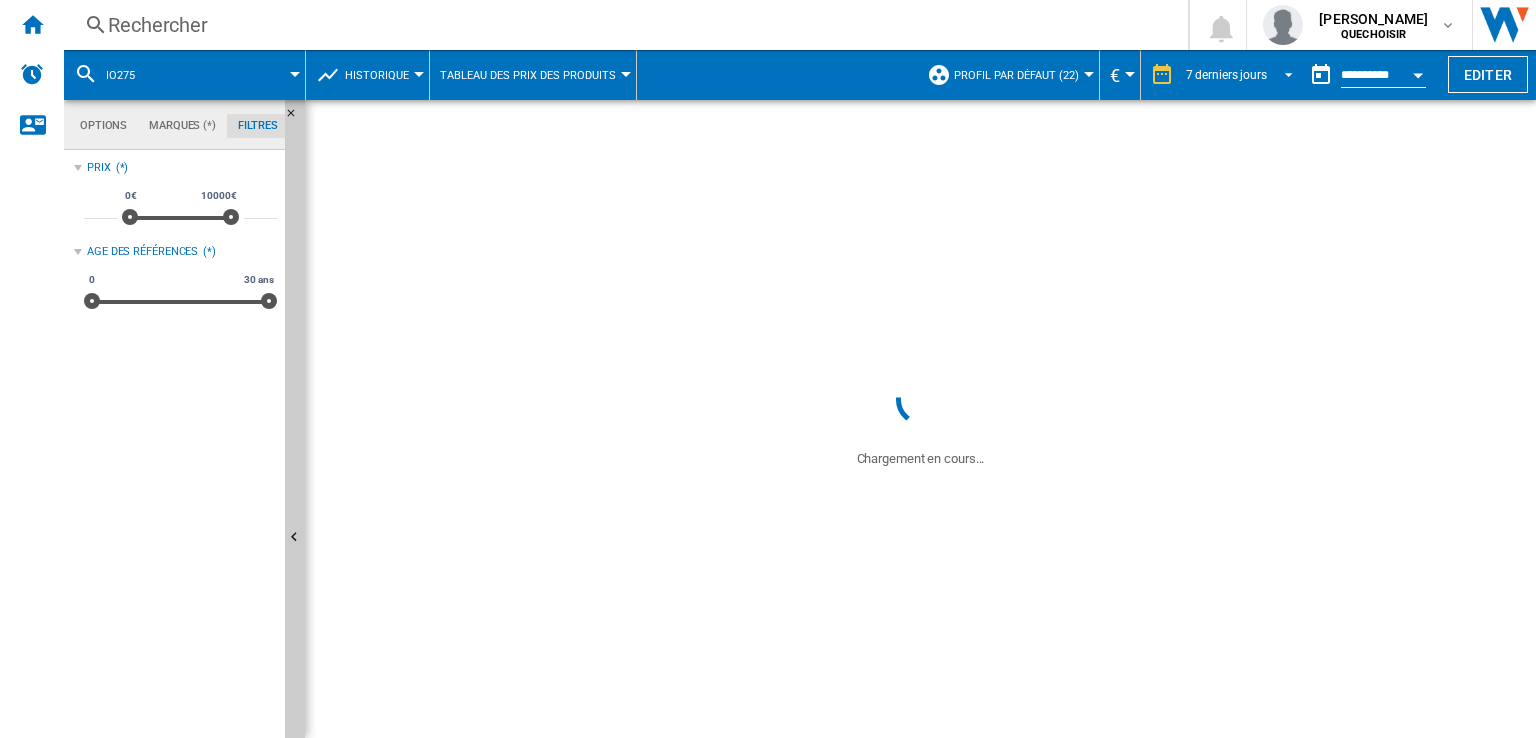 click on "7 derniers jours" at bounding box center (1226, 75) 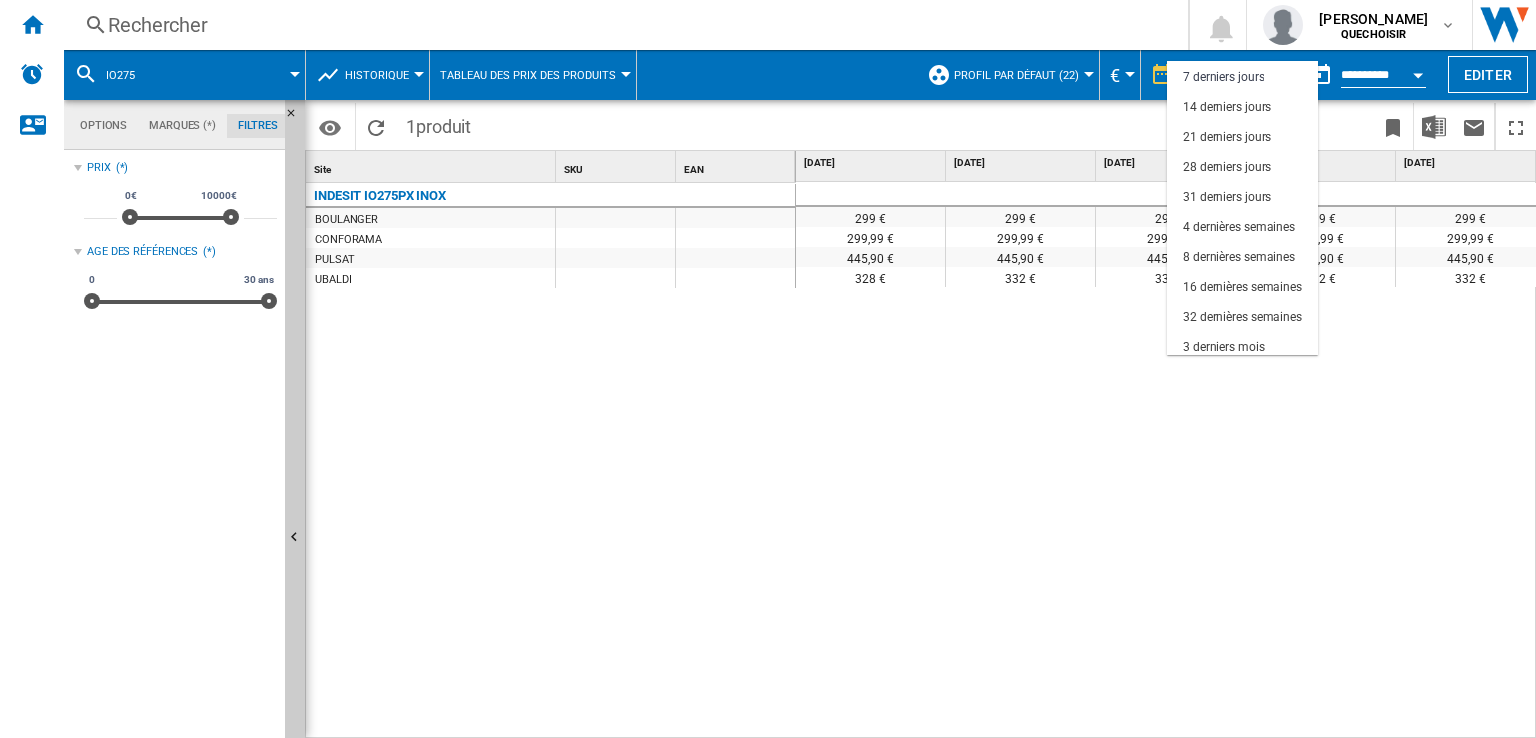 scroll, scrollTop: 125, scrollLeft: 0, axis: vertical 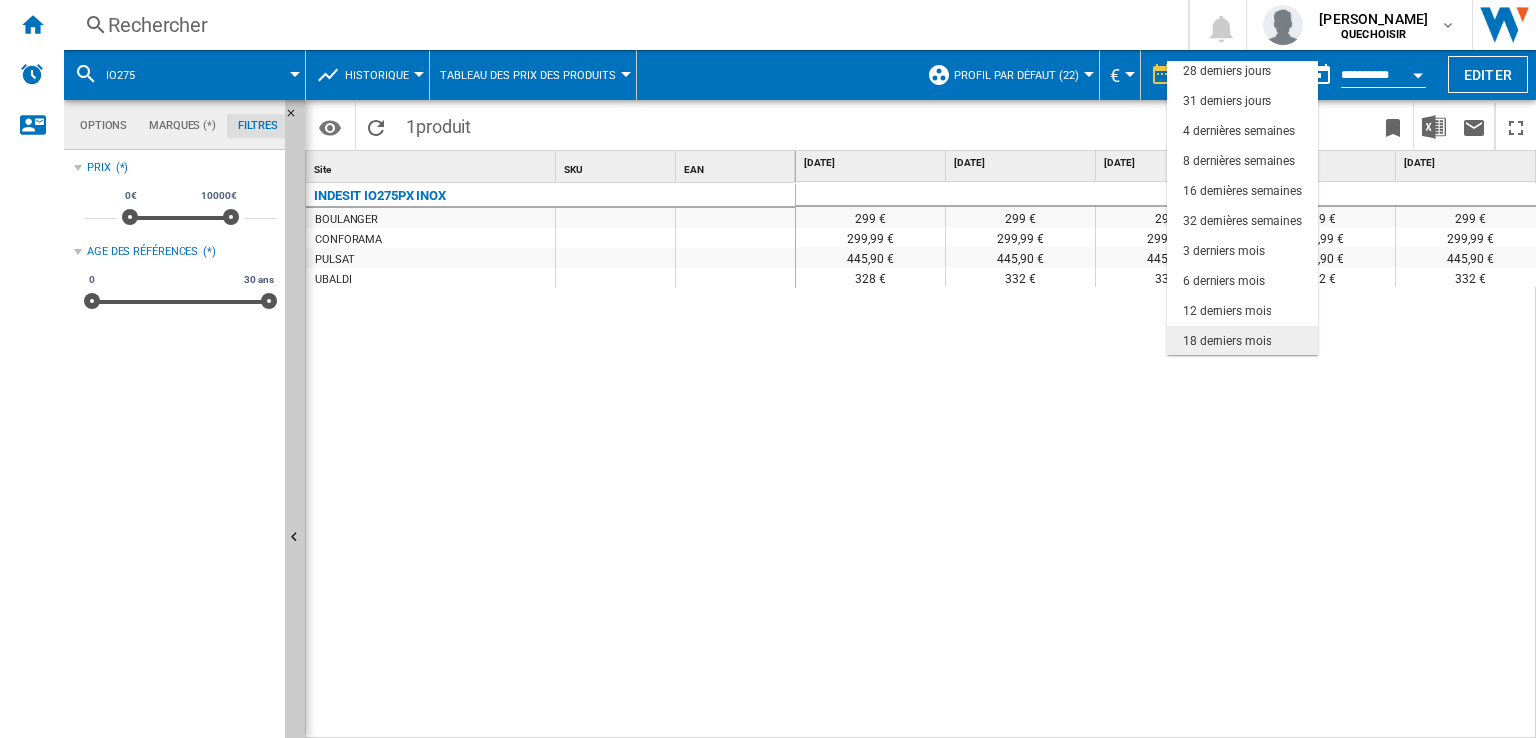 click on "18 derniers mois" at bounding box center [1227, 341] 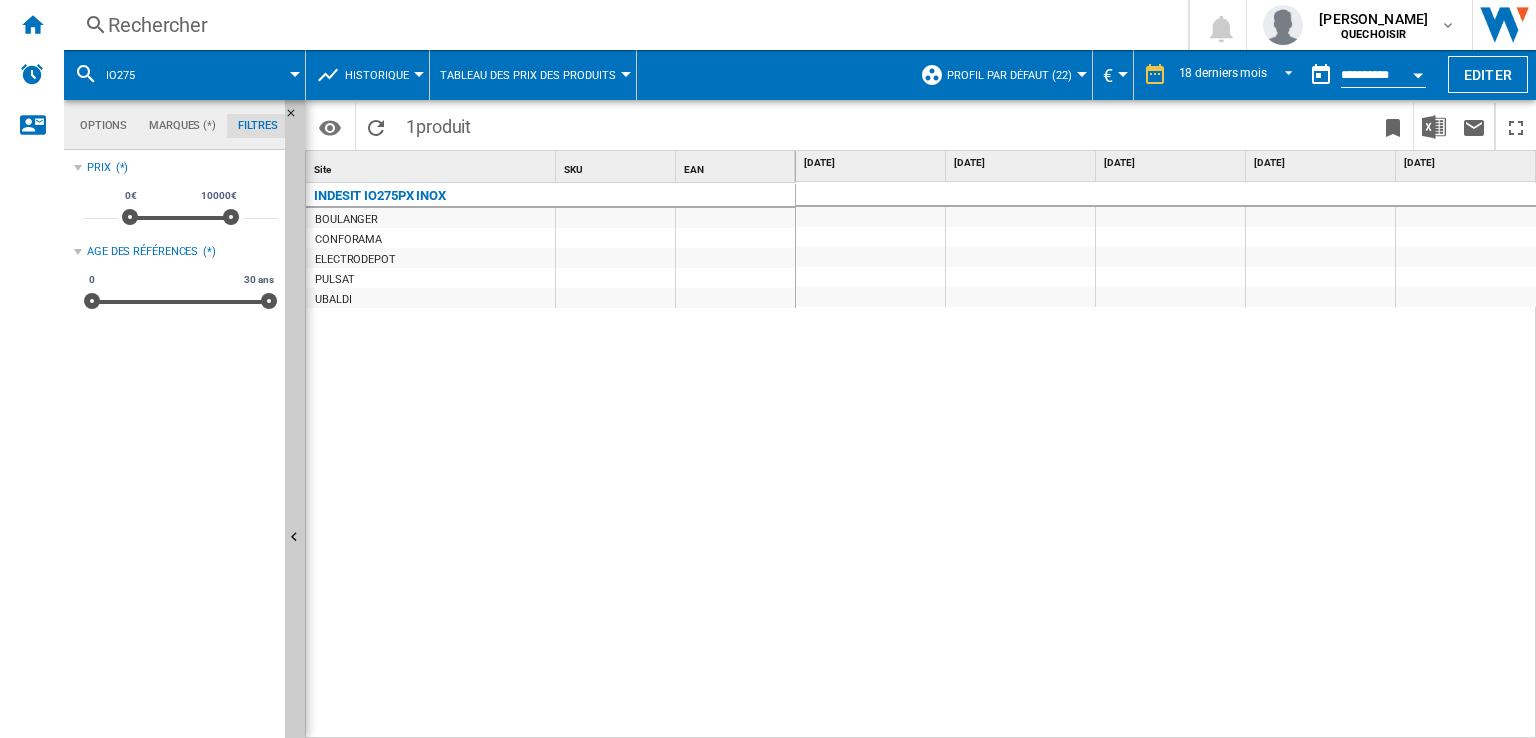 scroll, scrollTop: 0, scrollLeft: 553, axis: horizontal 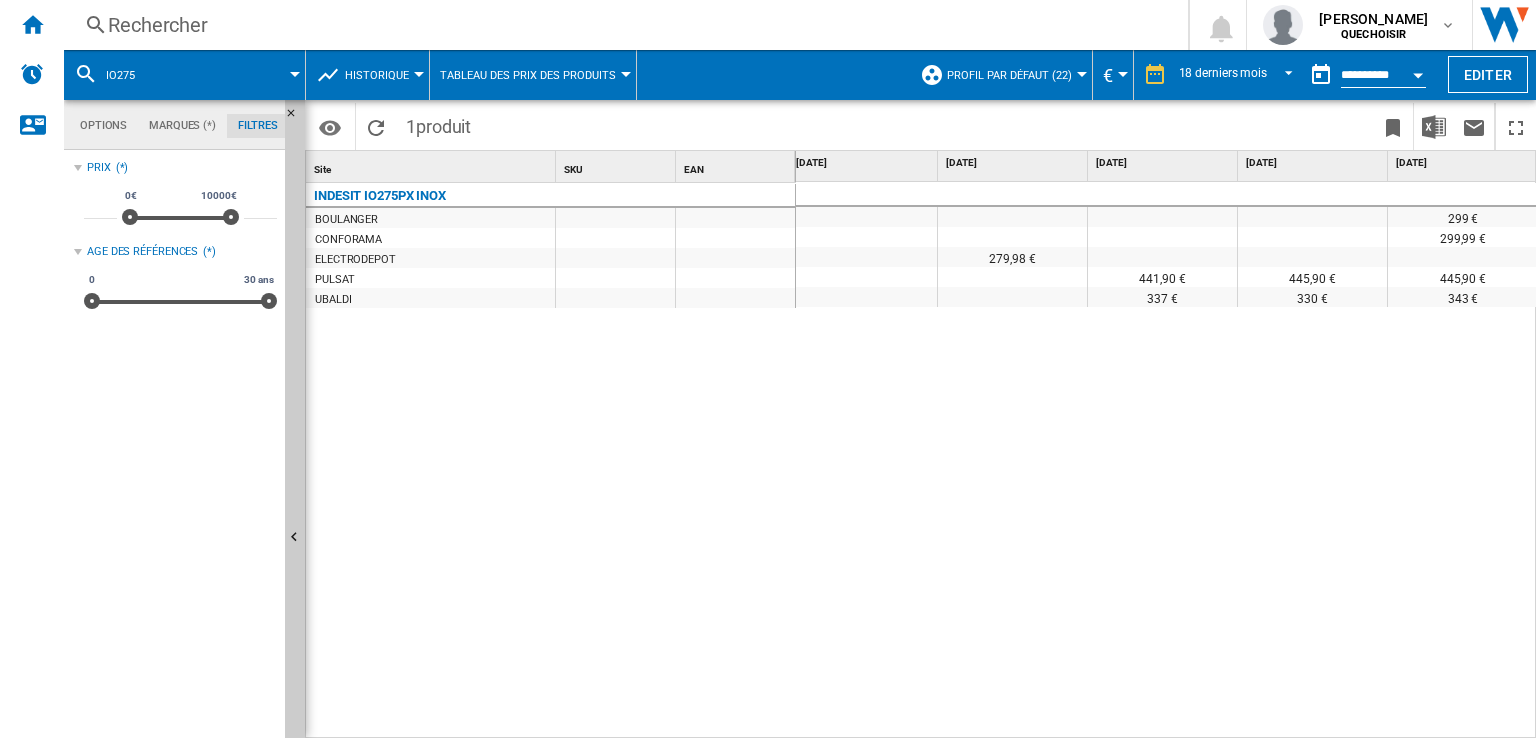 click on "Rechercher" at bounding box center [622, 25] 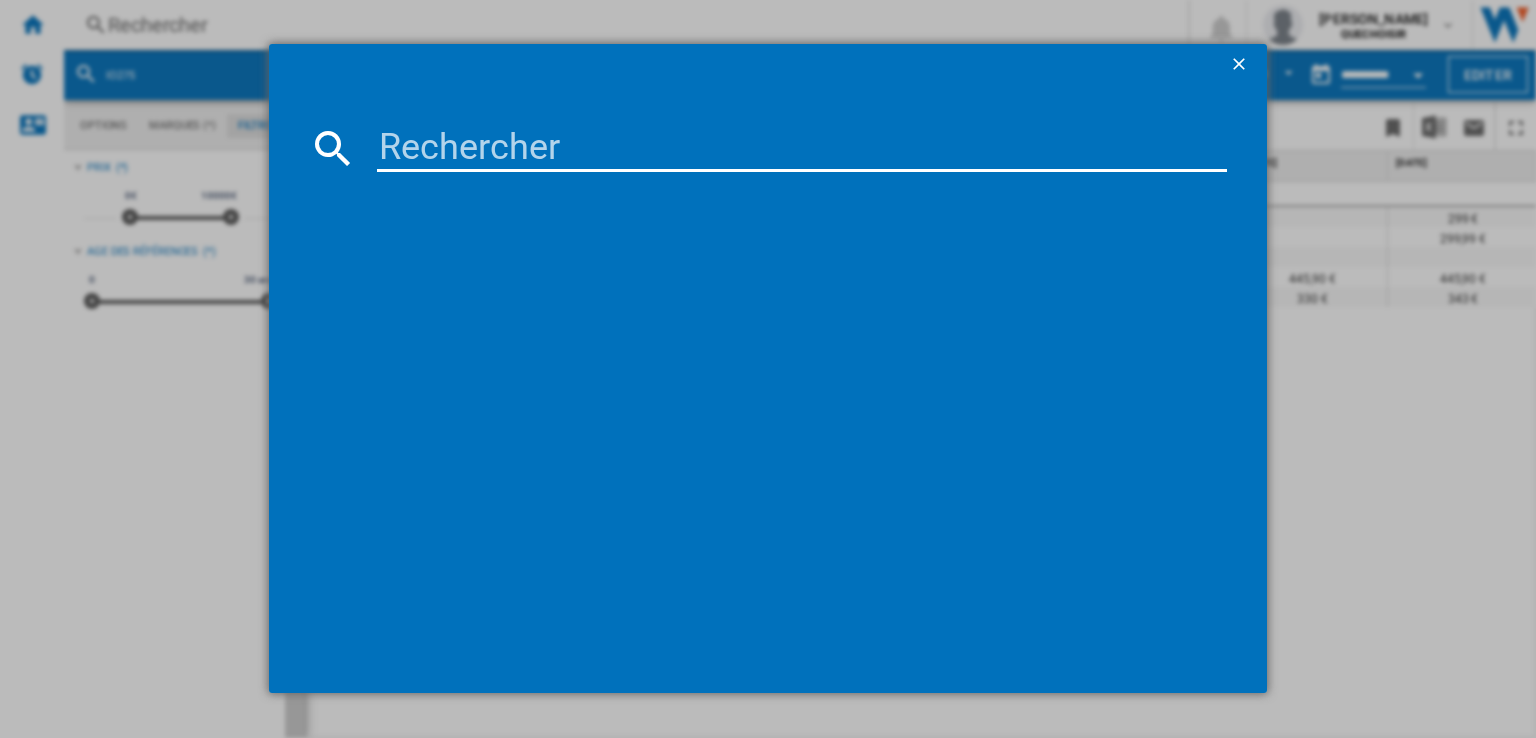 click at bounding box center (802, 148) 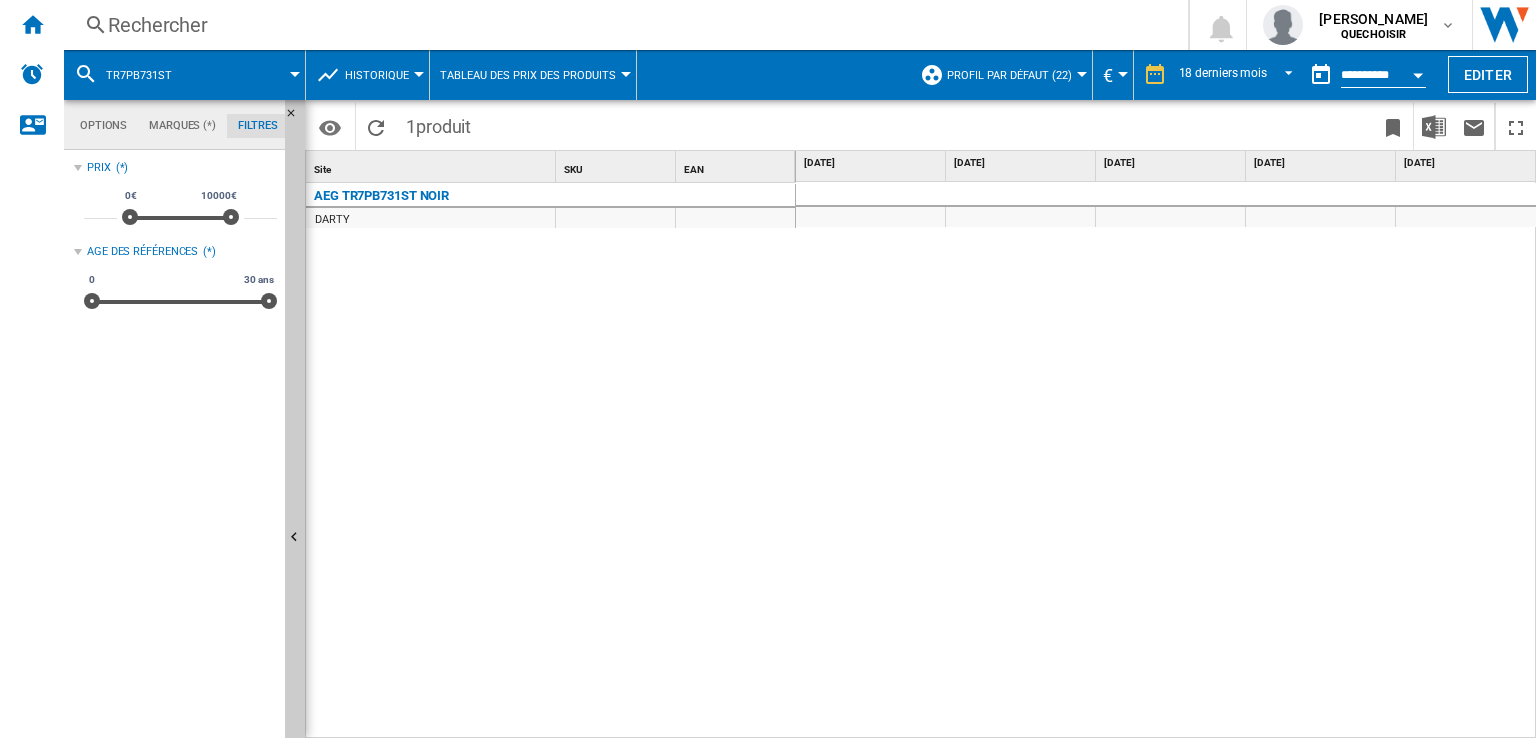 scroll, scrollTop: 0, scrollLeft: 403, axis: horizontal 